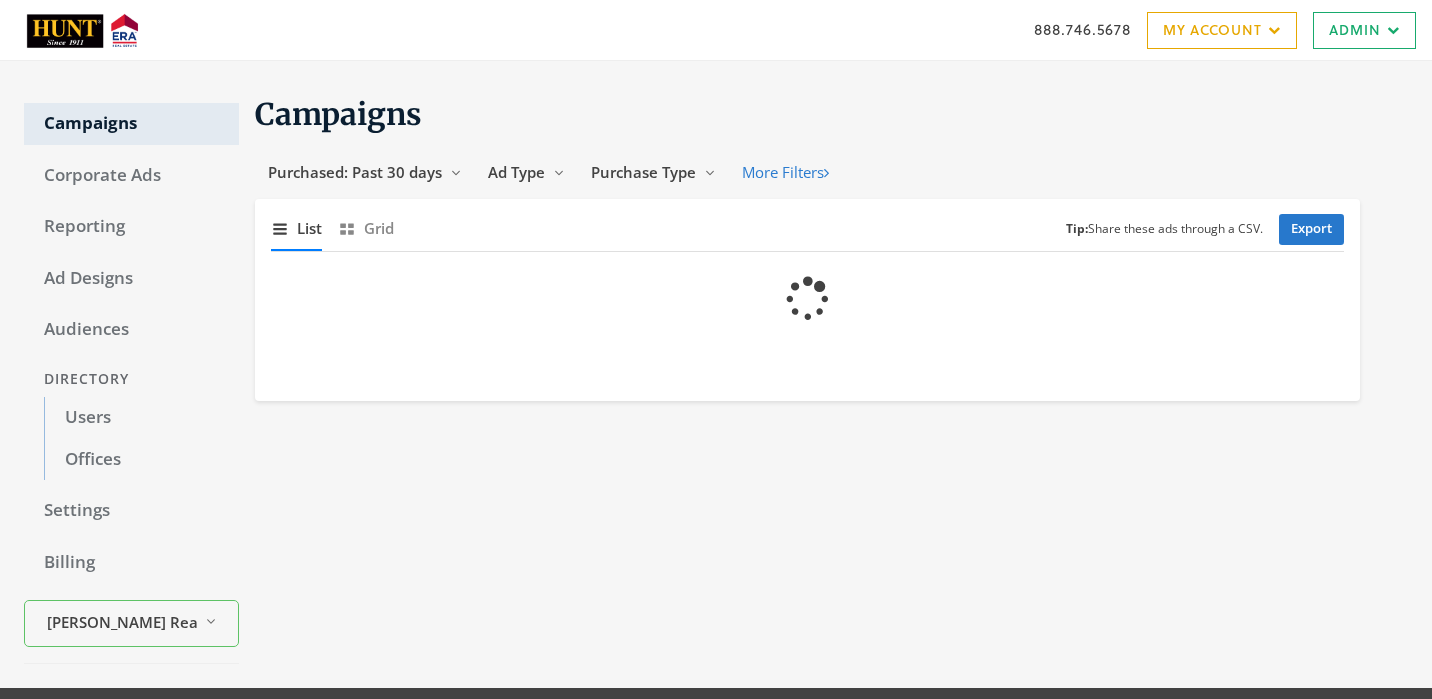 scroll, scrollTop: 0, scrollLeft: 0, axis: both 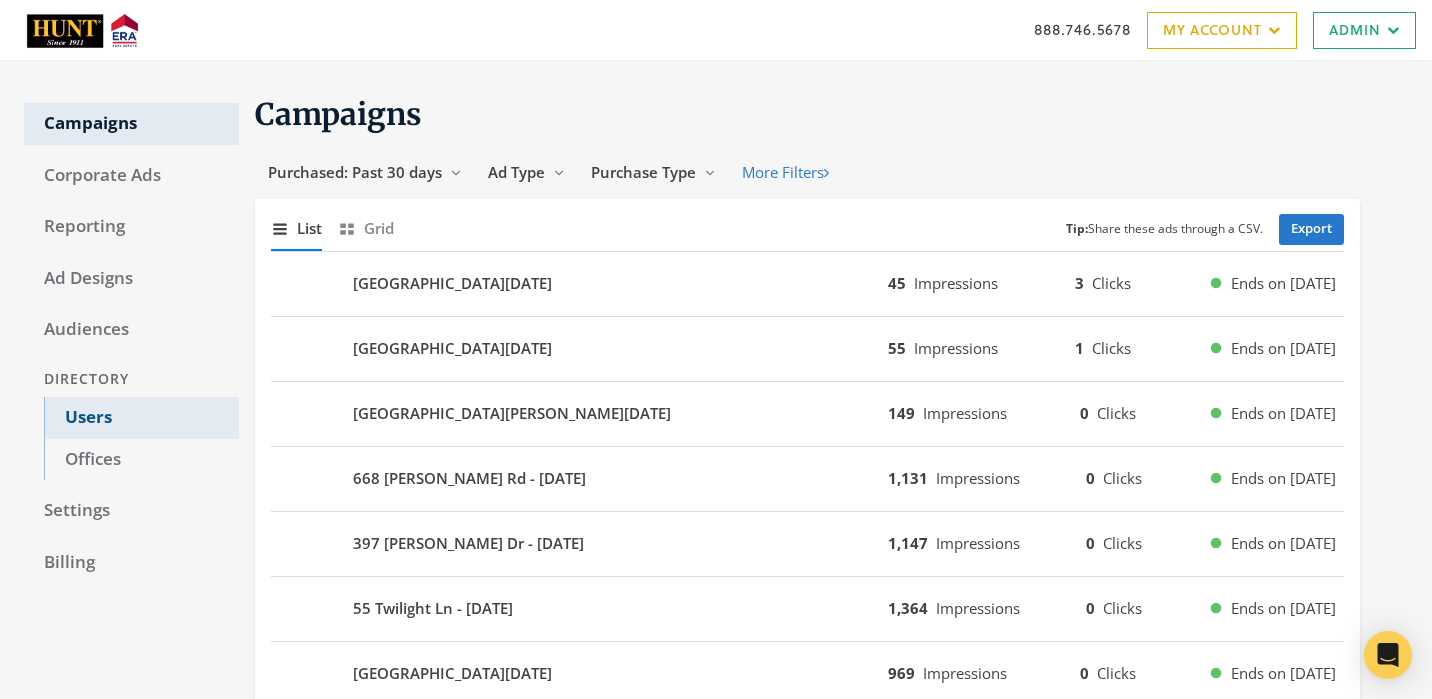 click on "Users" at bounding box center (141, 418) 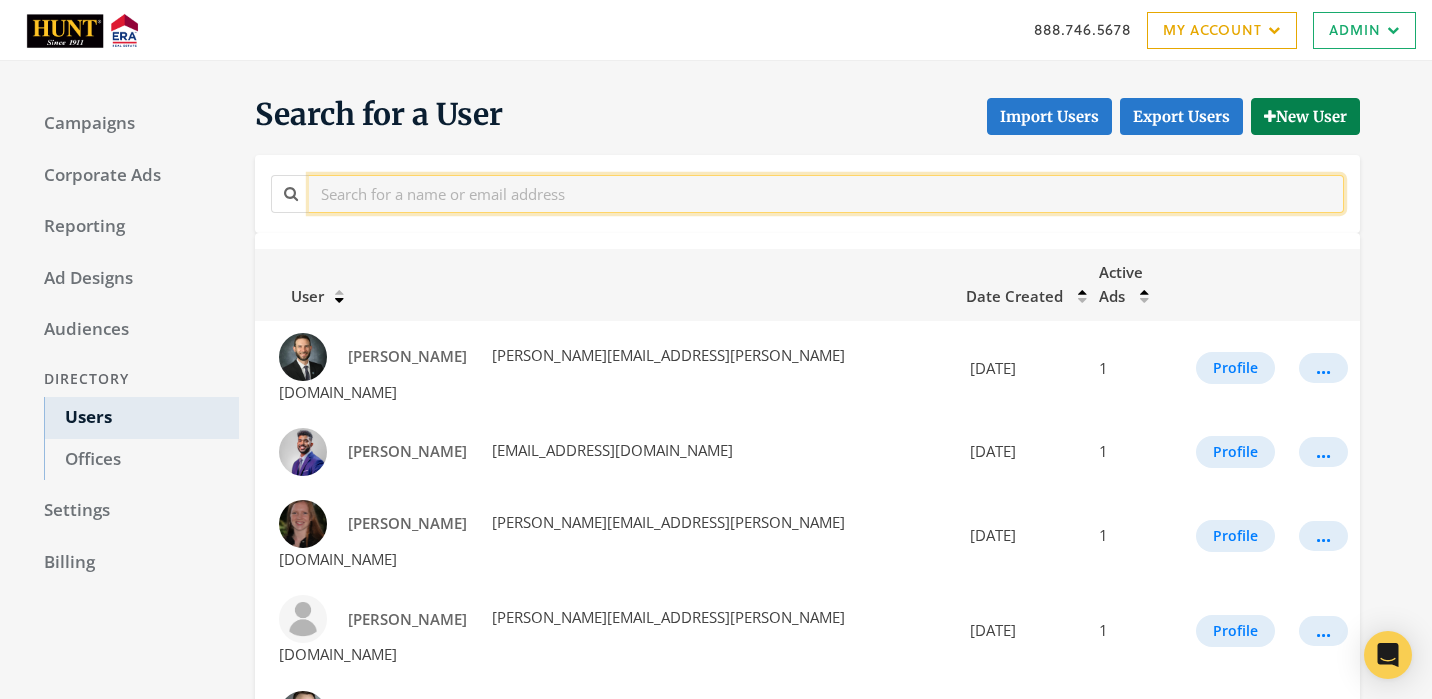 click at bounding box center [826, 193] 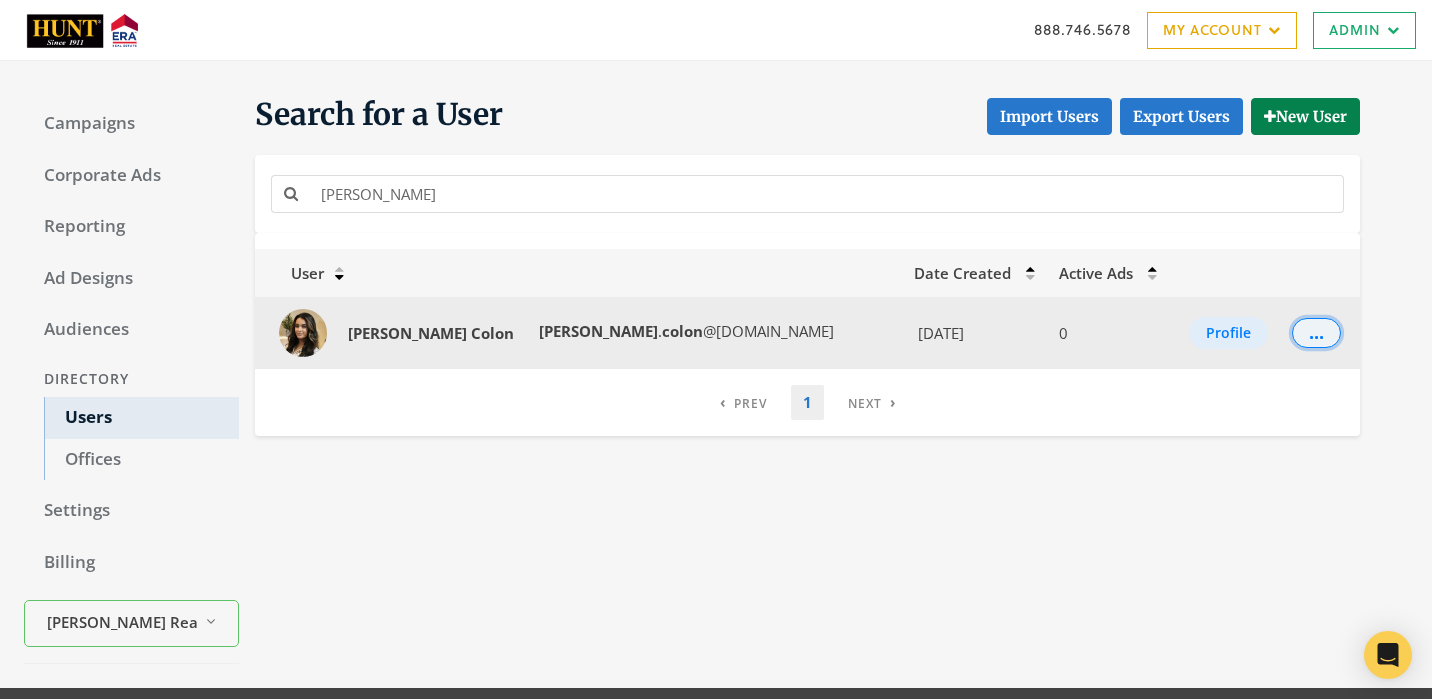 click on "..." at bounding box center [1316, 333] 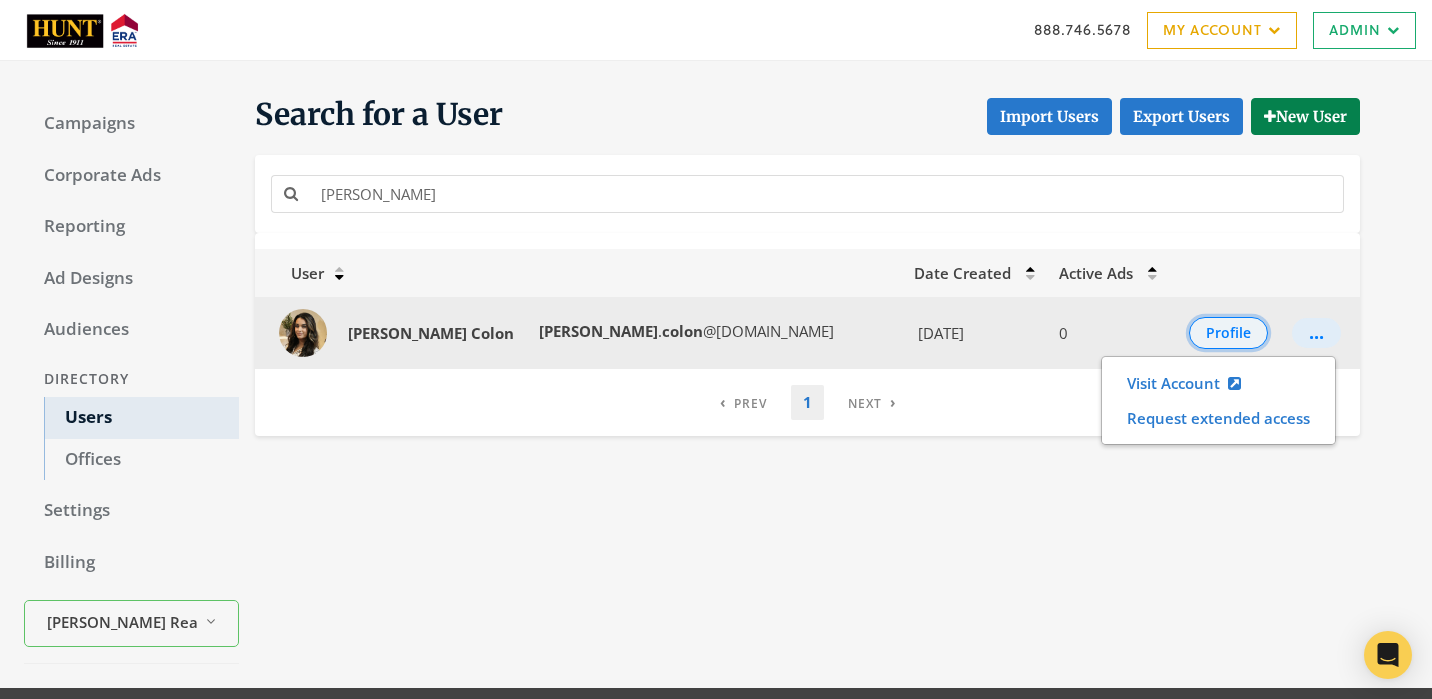 click on "Profile" at bounding box center [1228, 333] 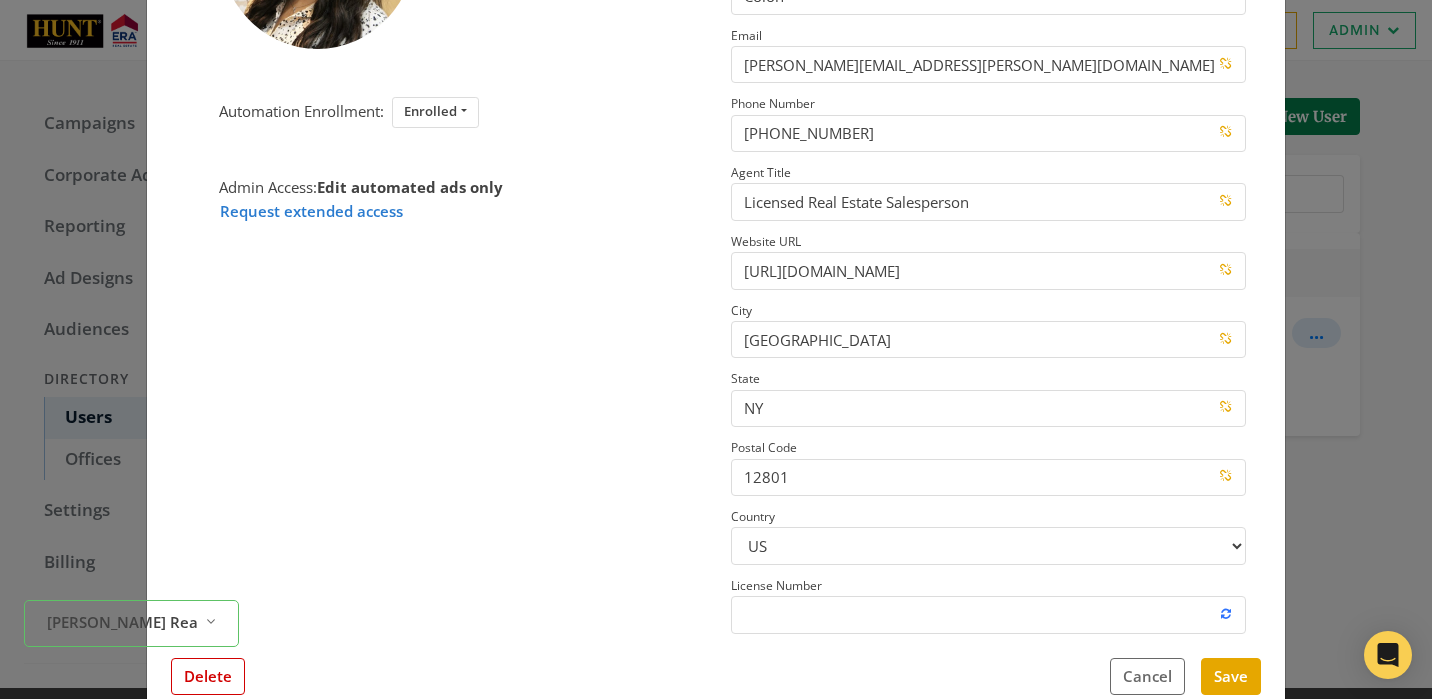 scroll, scrollTop: 263, scrollLeft: 0, axis: vertical 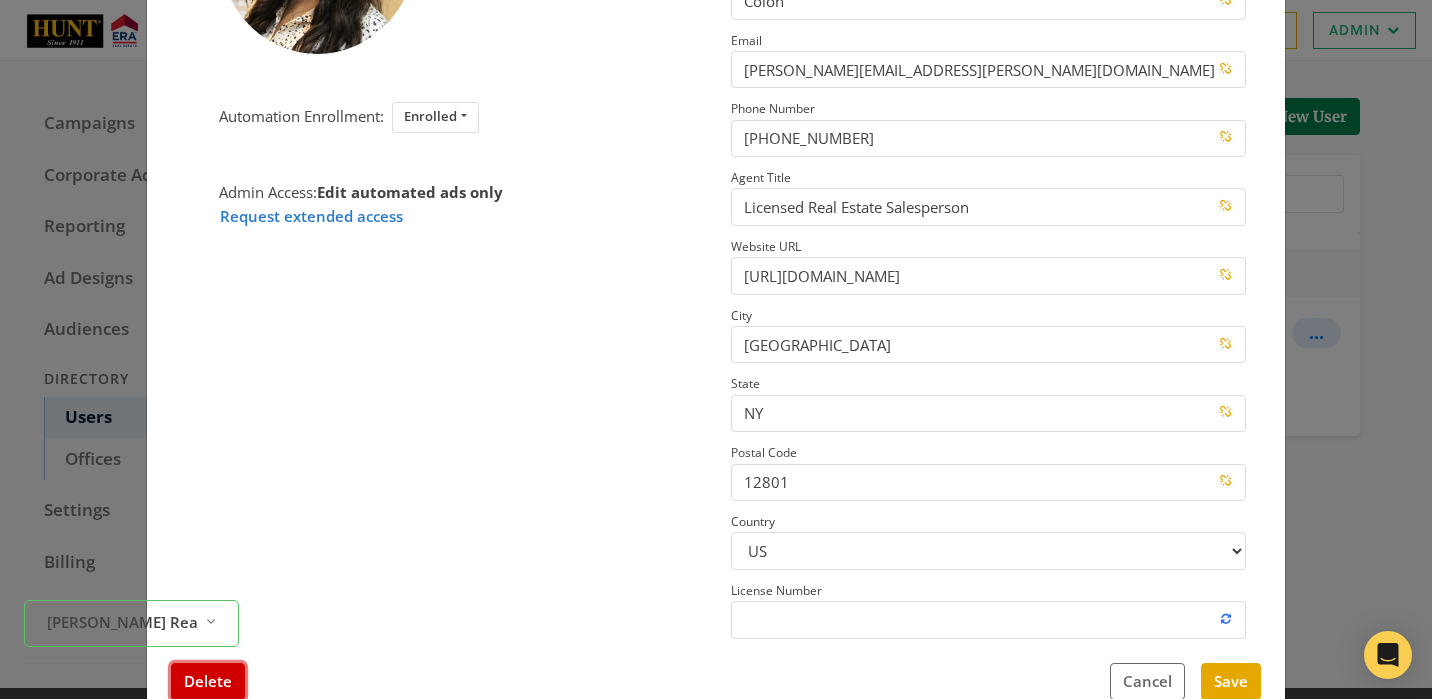 click on "Delete" at bounding box center [208, 681] 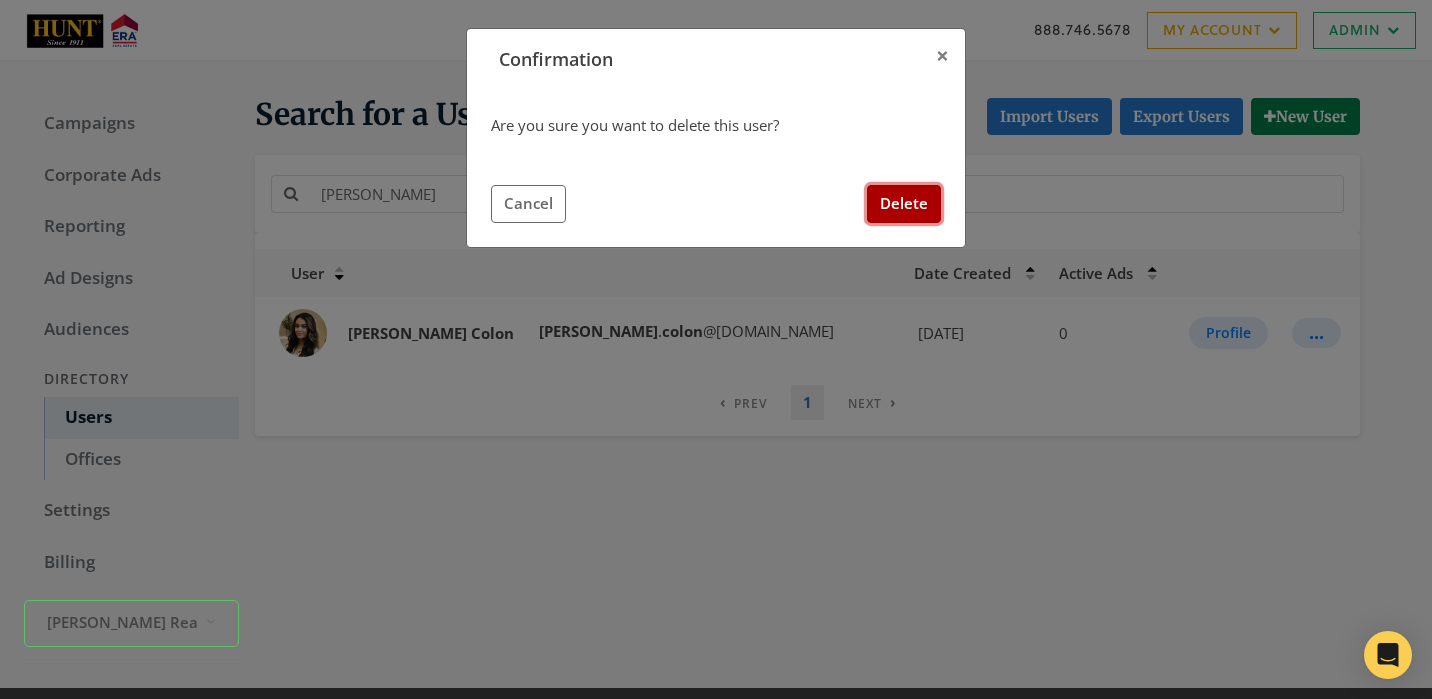 click on "Delete" at bounding box center [904, 203] 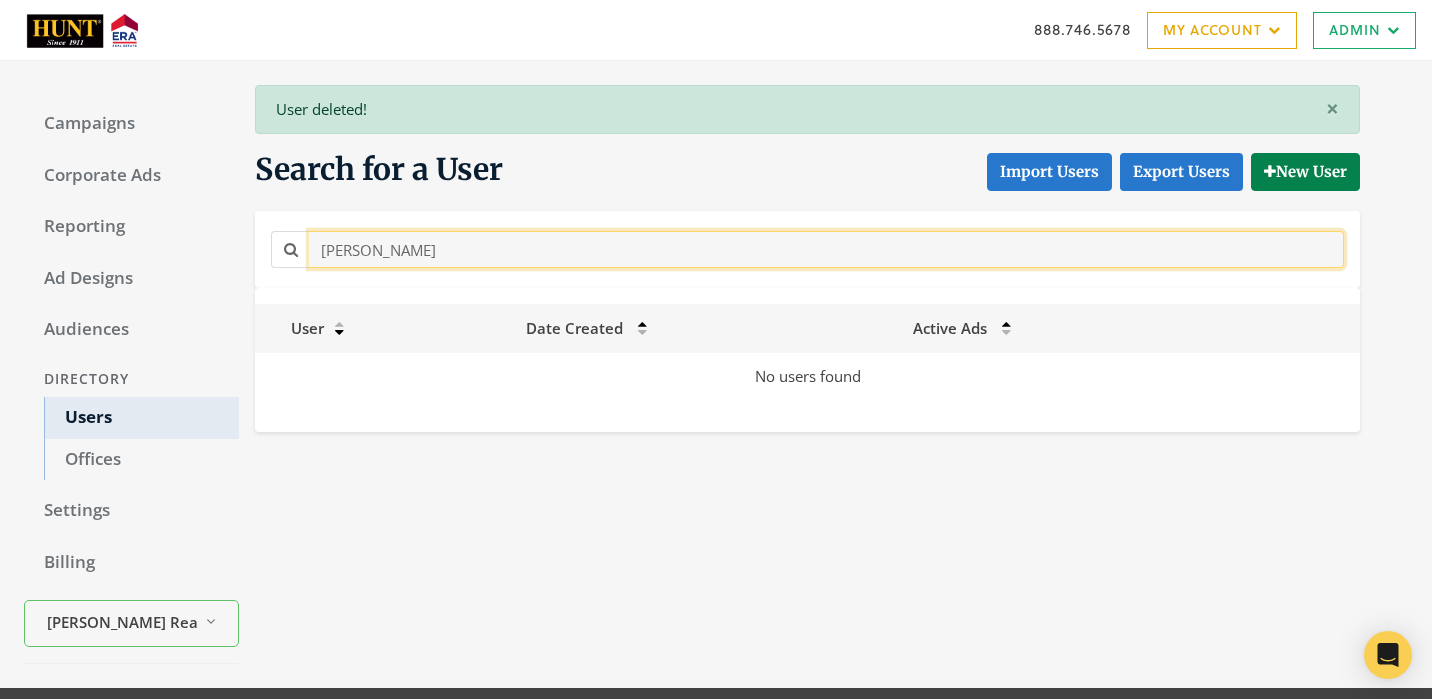 click on "[PERSON_NAME]" at bounding box center [826, 249] 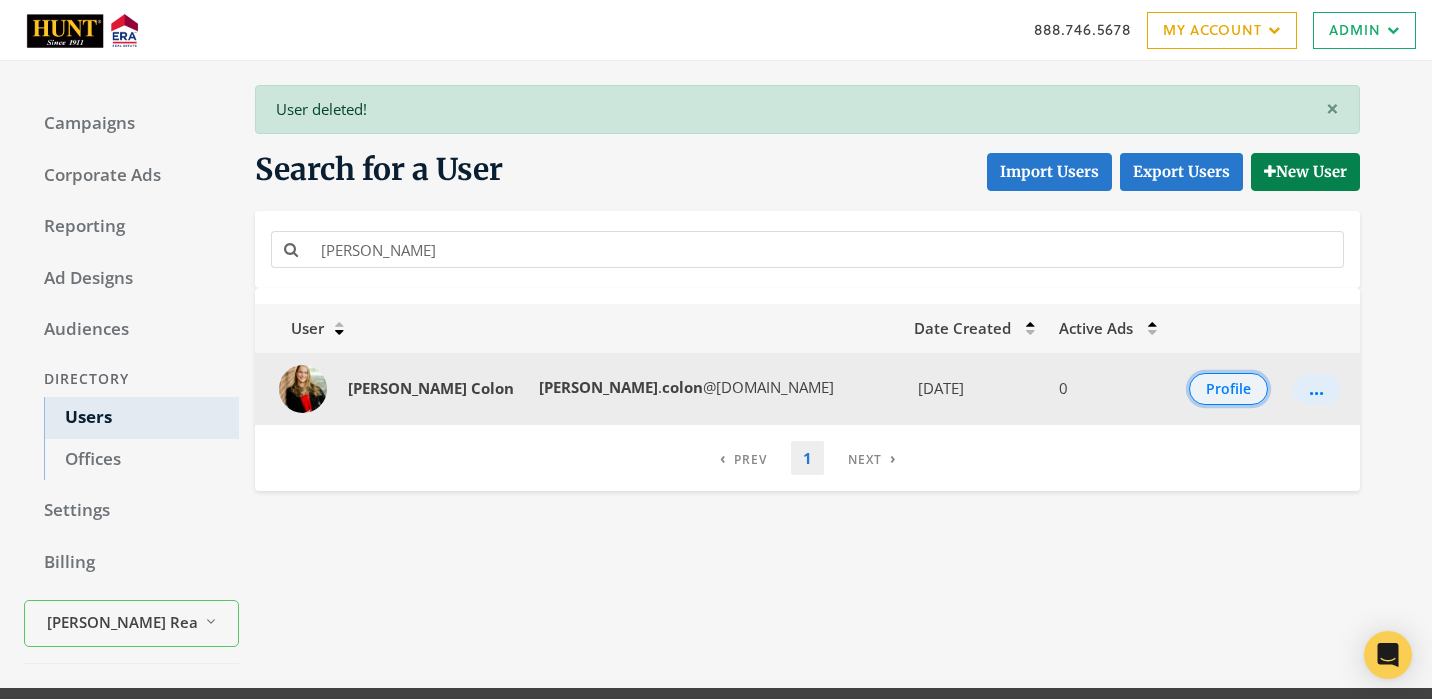 click on "Profile" at bounding box center [1228, 389] 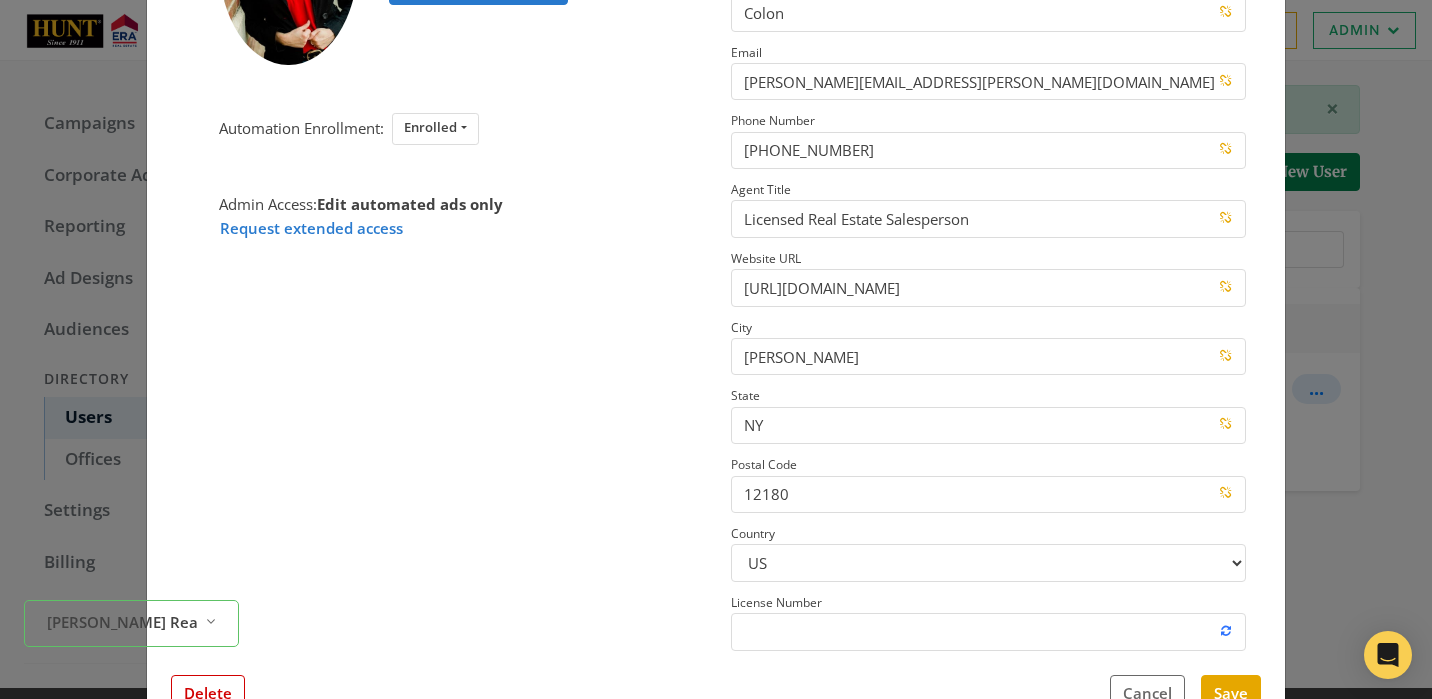 scroll, scrollTop: 258, scrollLeft: 0, axis: vertical 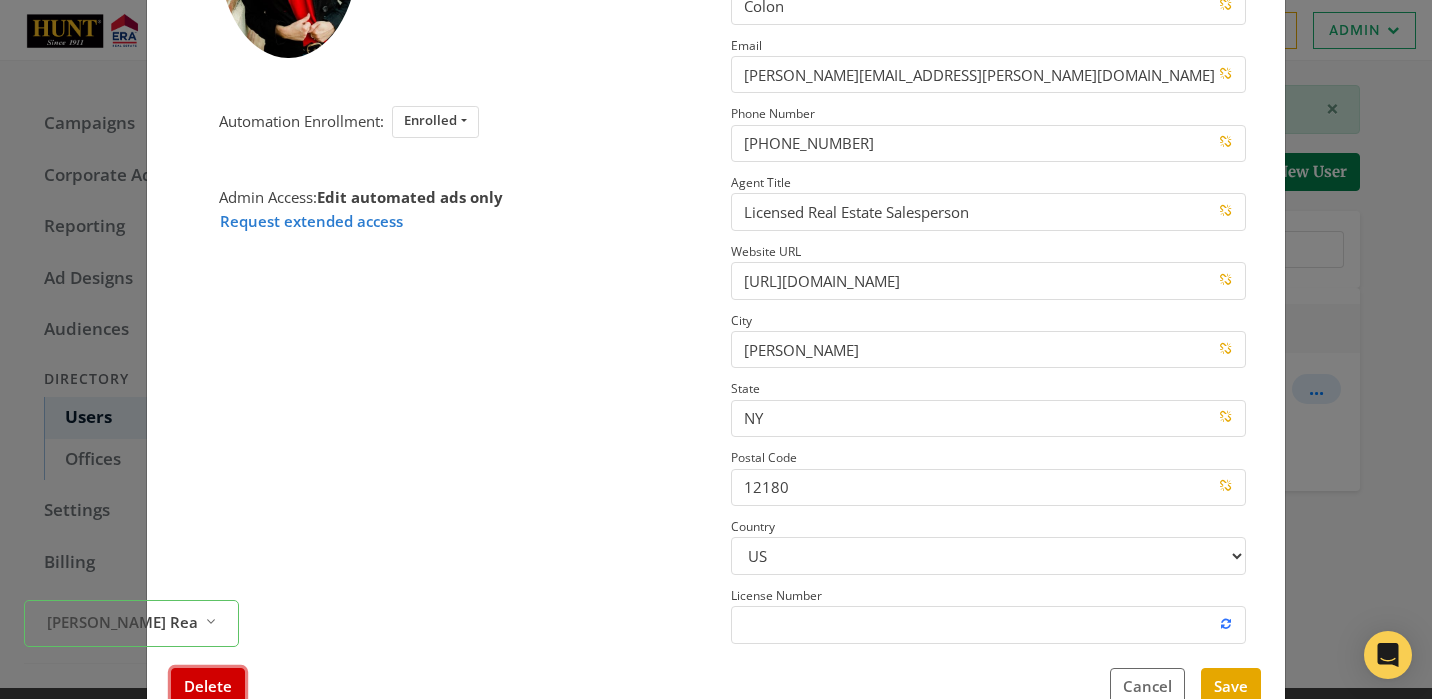 click on "Delete" at bounding box center (208, 686) 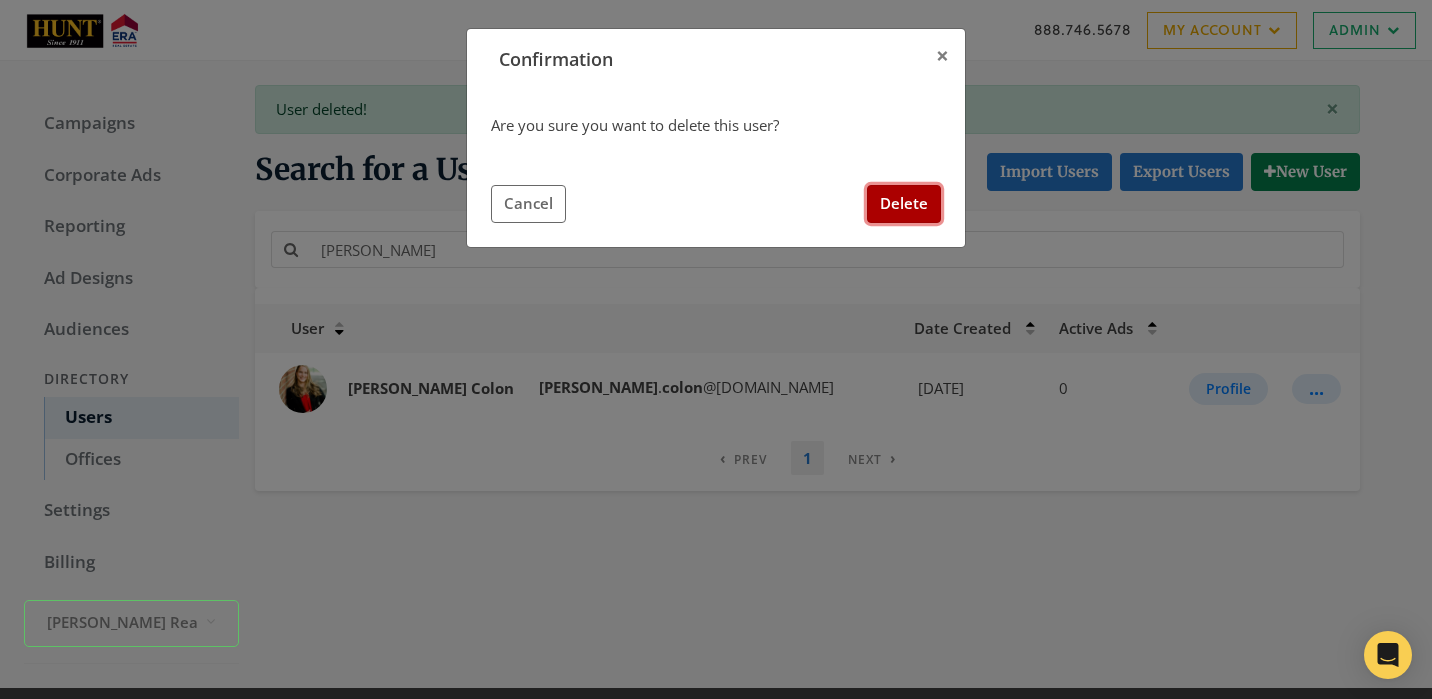 click on "Delete" at bounding box center (904, 203) 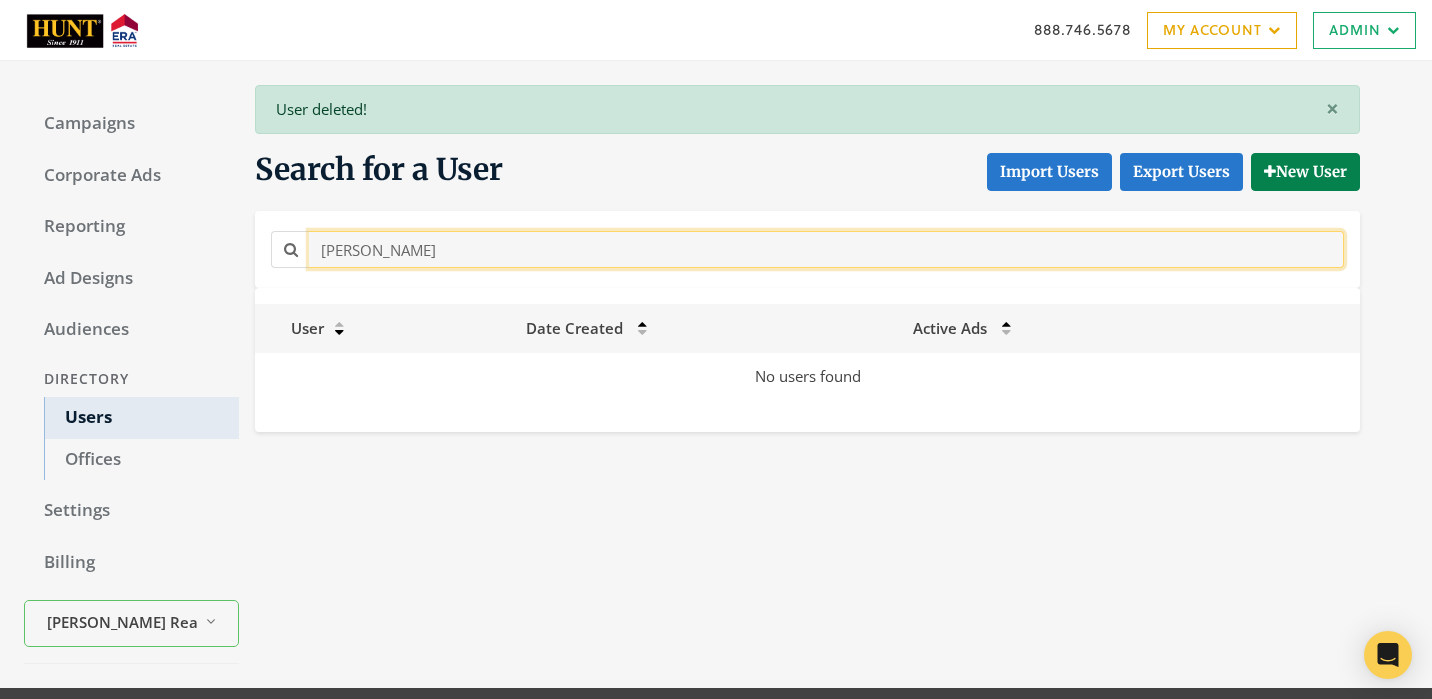 click on "[PERSON_NAME]" at bounding box center (826, 249) 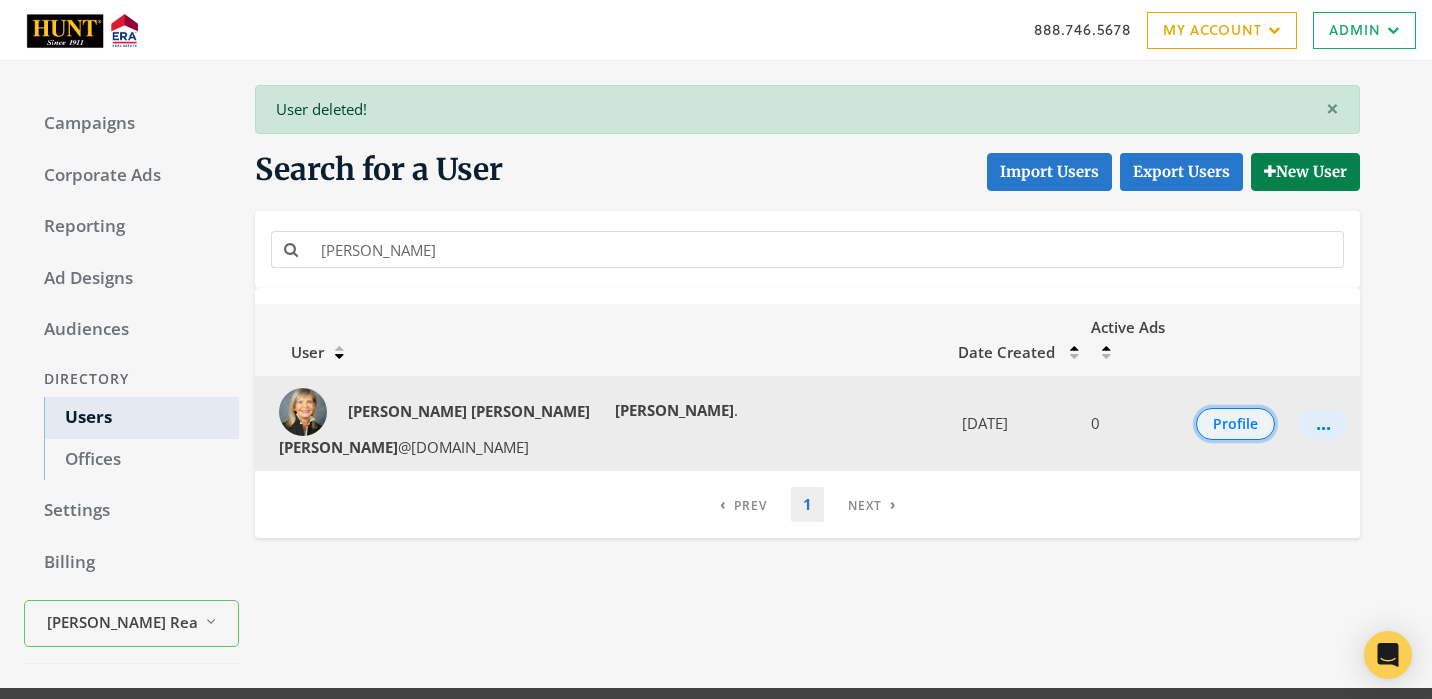 click on "Profile" at bounding box center [1235, 424] 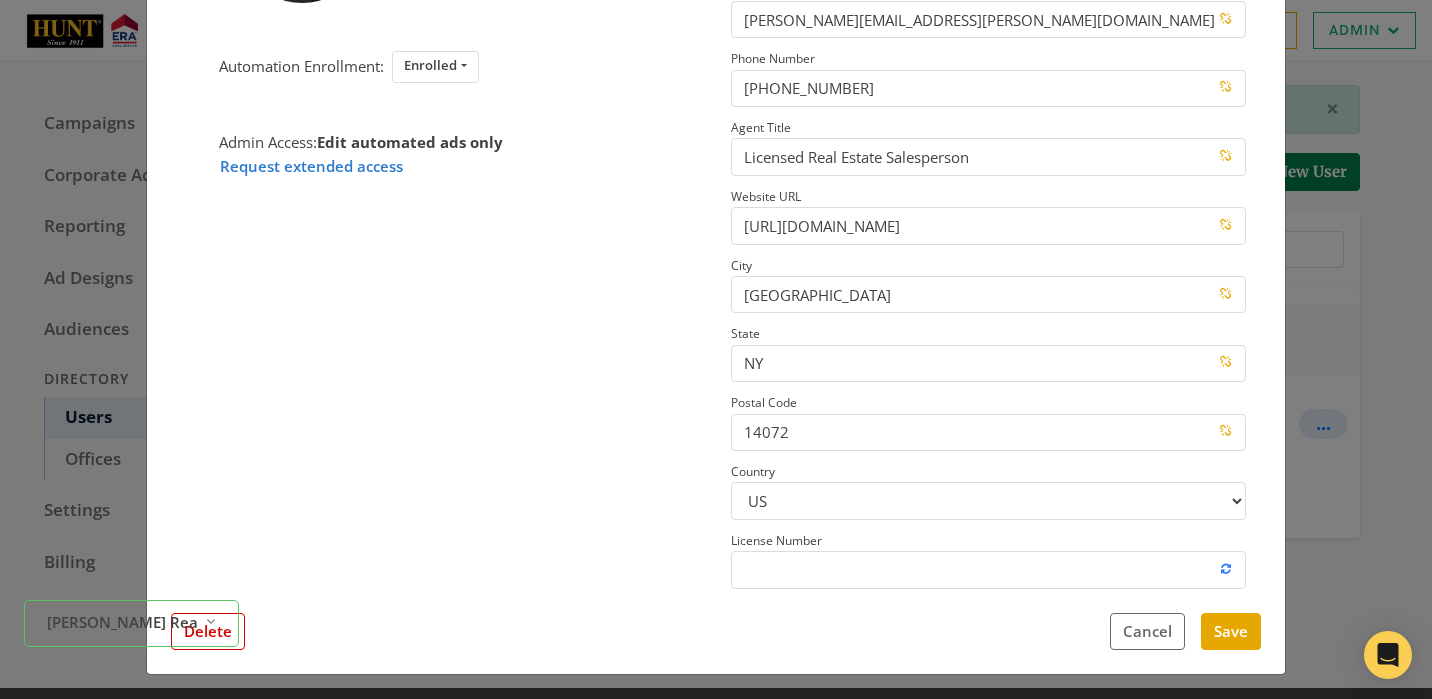 scroll, scrollTop: 269, scrollLeft: 0, axis: vertical 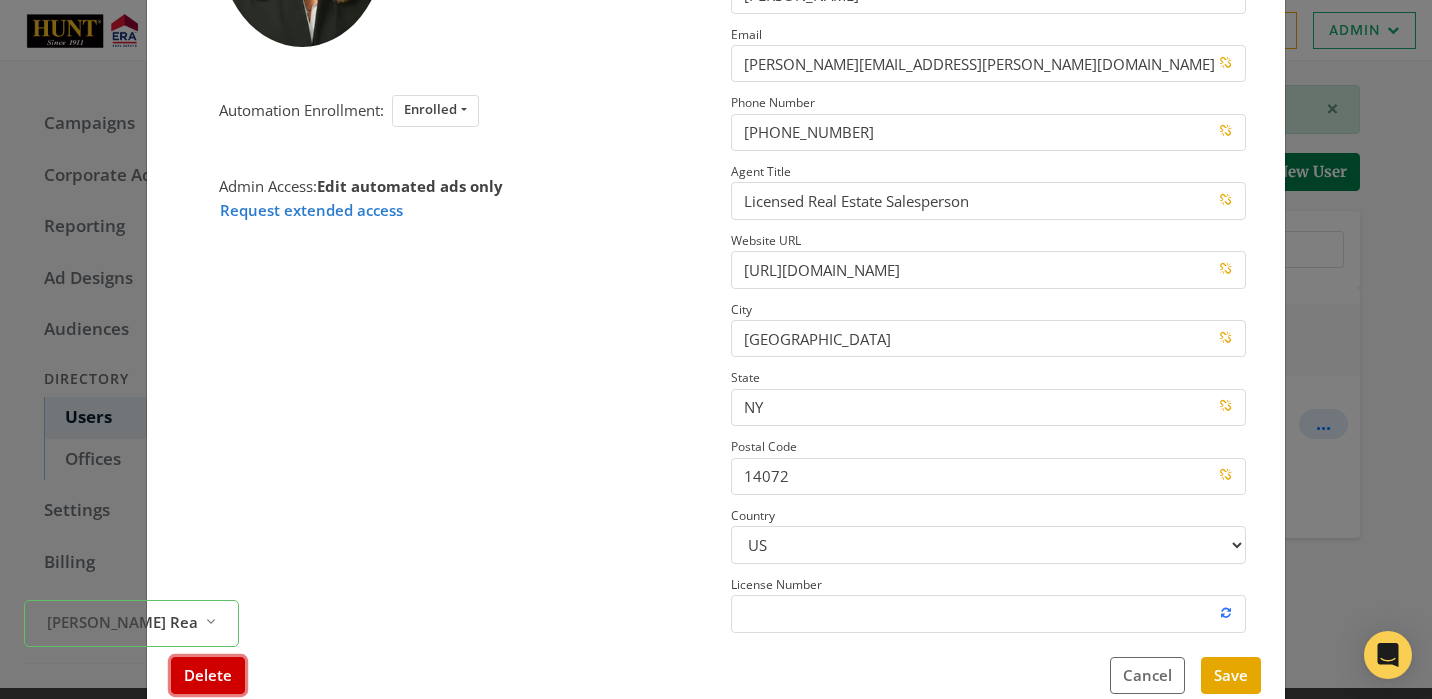 click on "Delete" at bounding box center [208, 675] 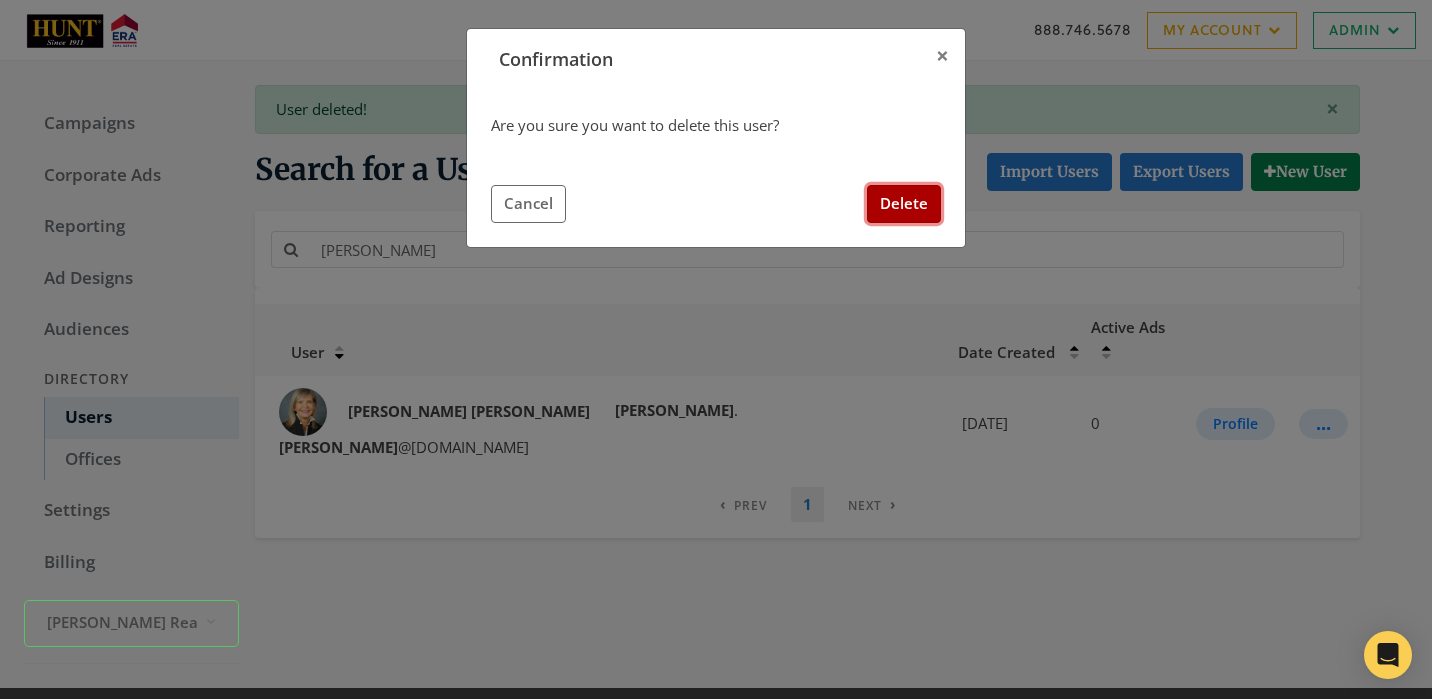 click on "Delete" at bounding box center (904, 203) 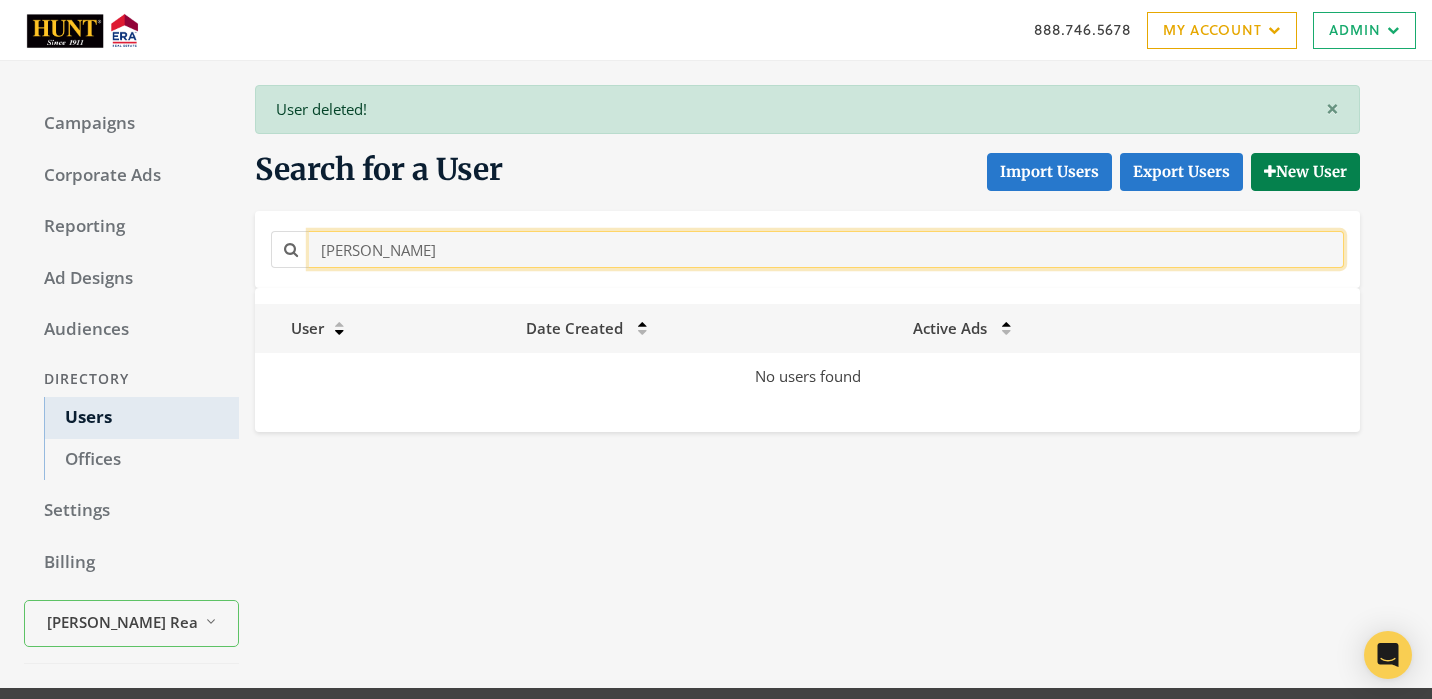 click on "[PERSON_NAME]" at bounding box center [826, 249] 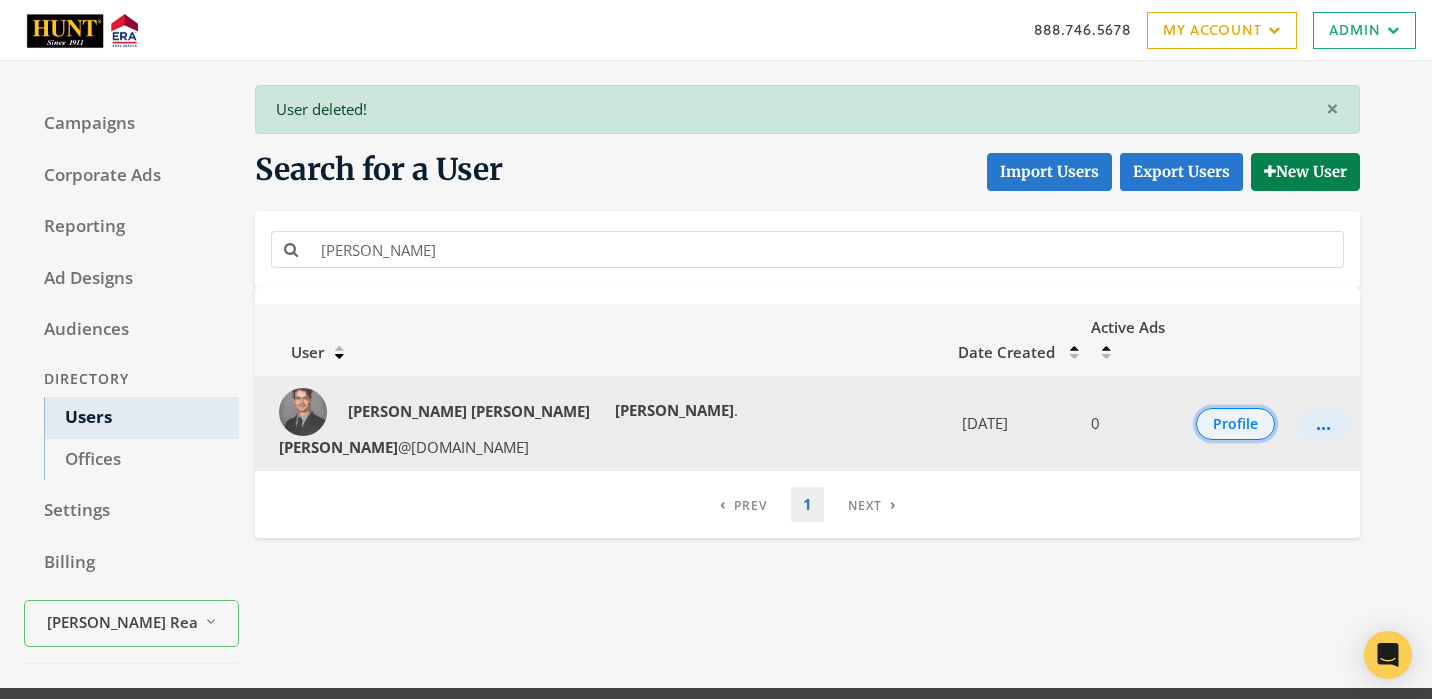 click on "Profile" at bounding box center [1235, 424] 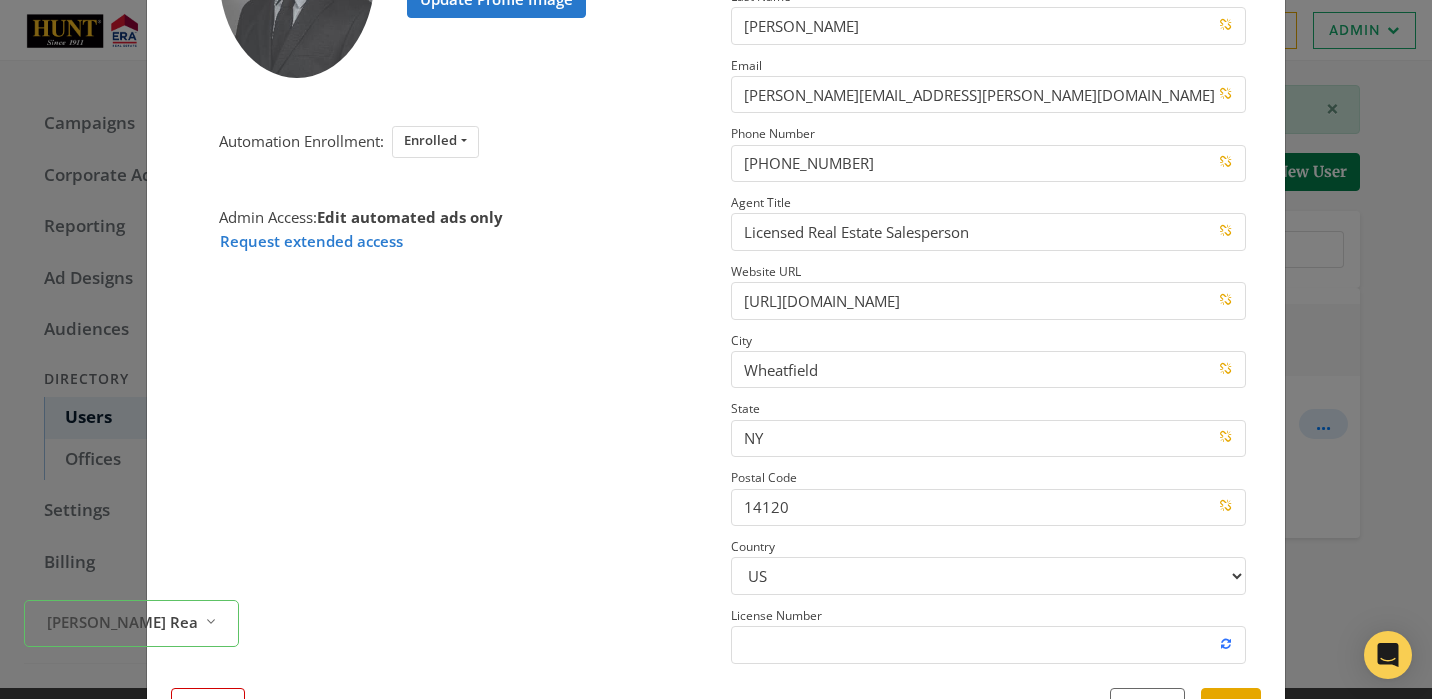 scroll, scrollTop: 262, scrollLeft: 0, axis: vertical 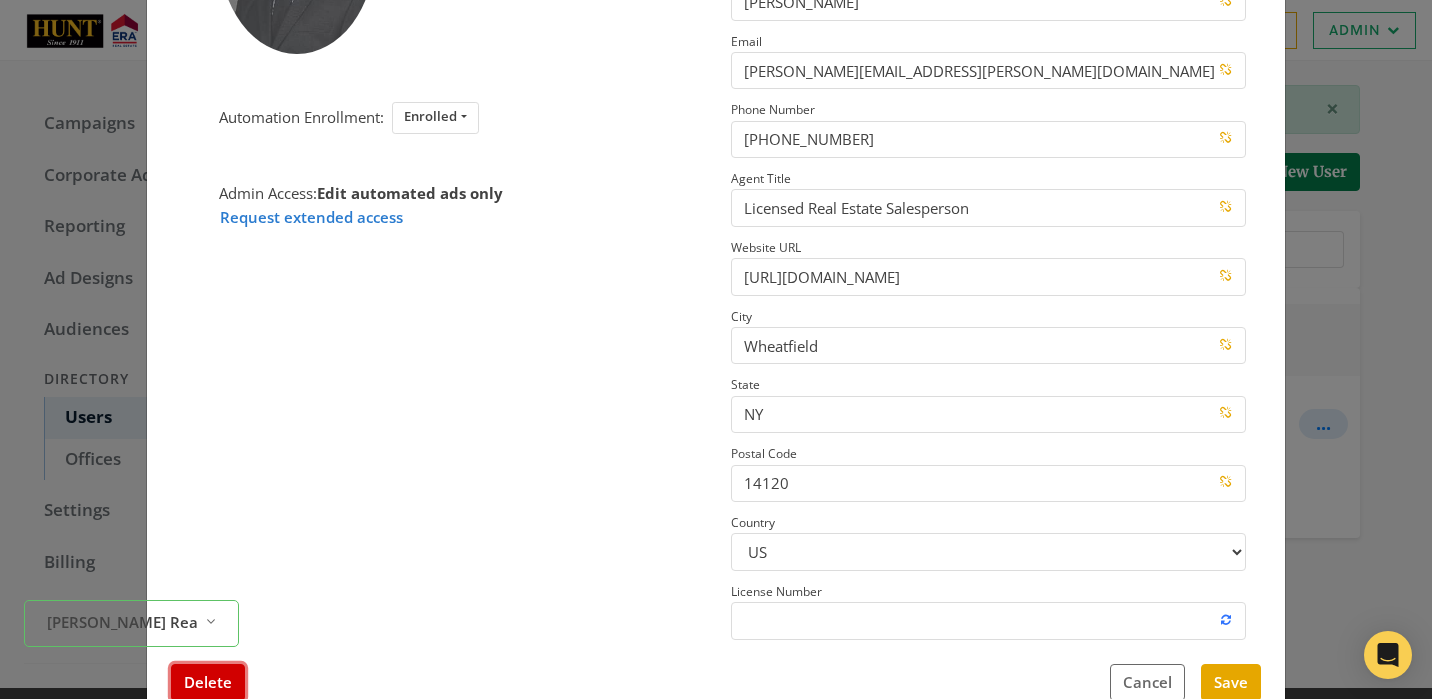 click on "Delete" at bounding box center (208, 682) 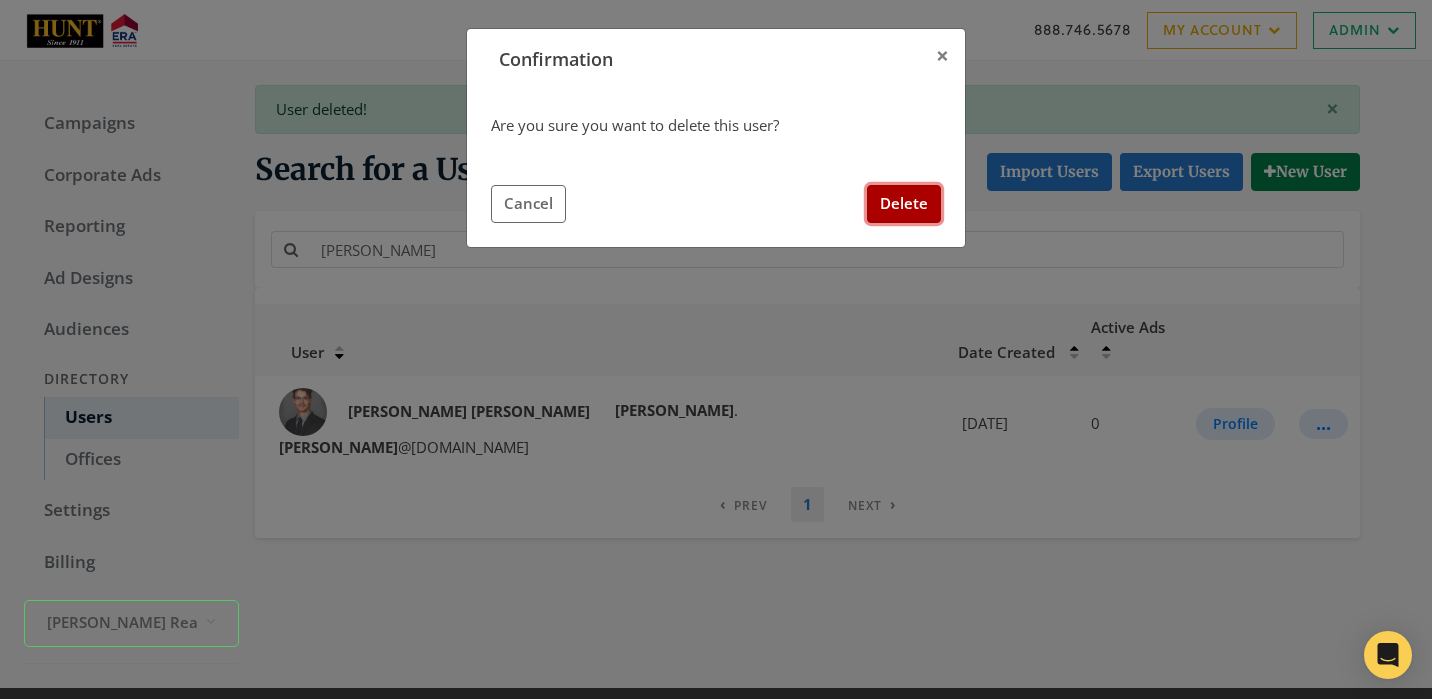 click on "Delete" at bounding box center (904, 203) 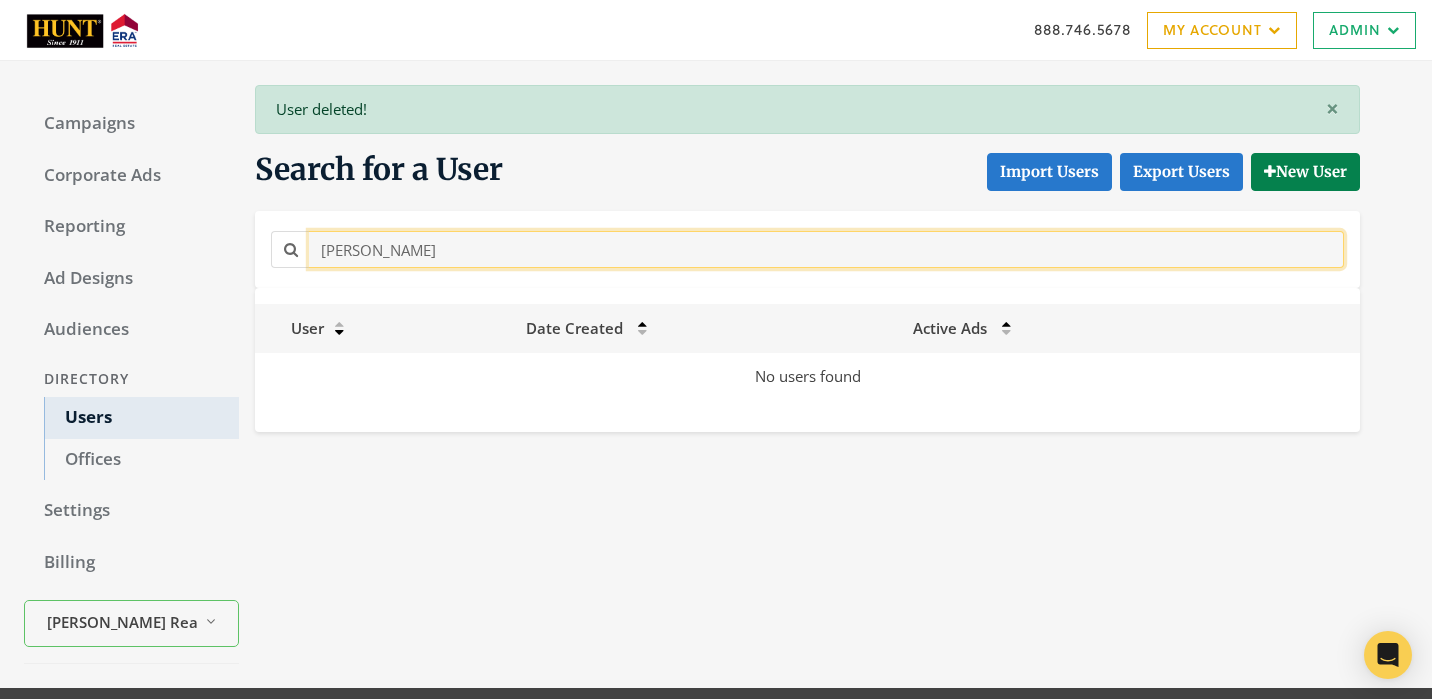 click on "[PERSON_NAME]" at bounding box center [826, 249] 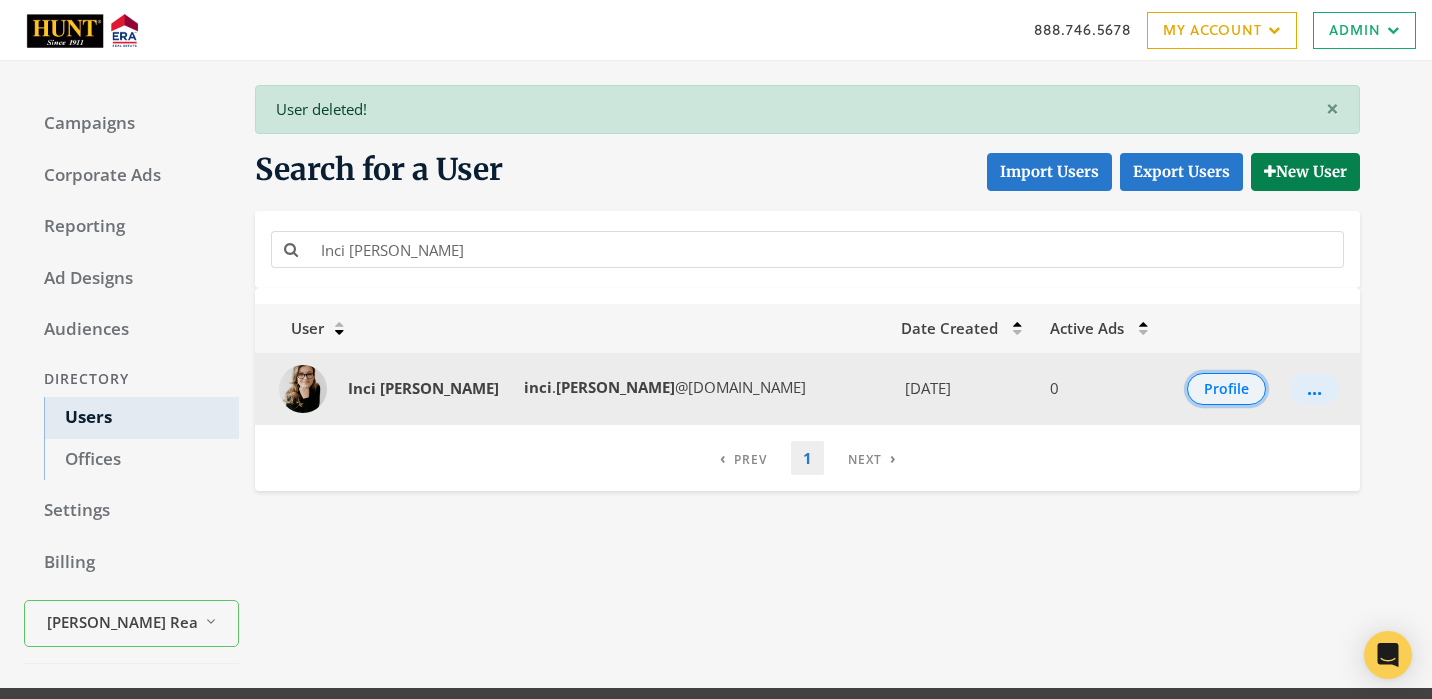 click on "Profile" at bounding box center (1226, 389) 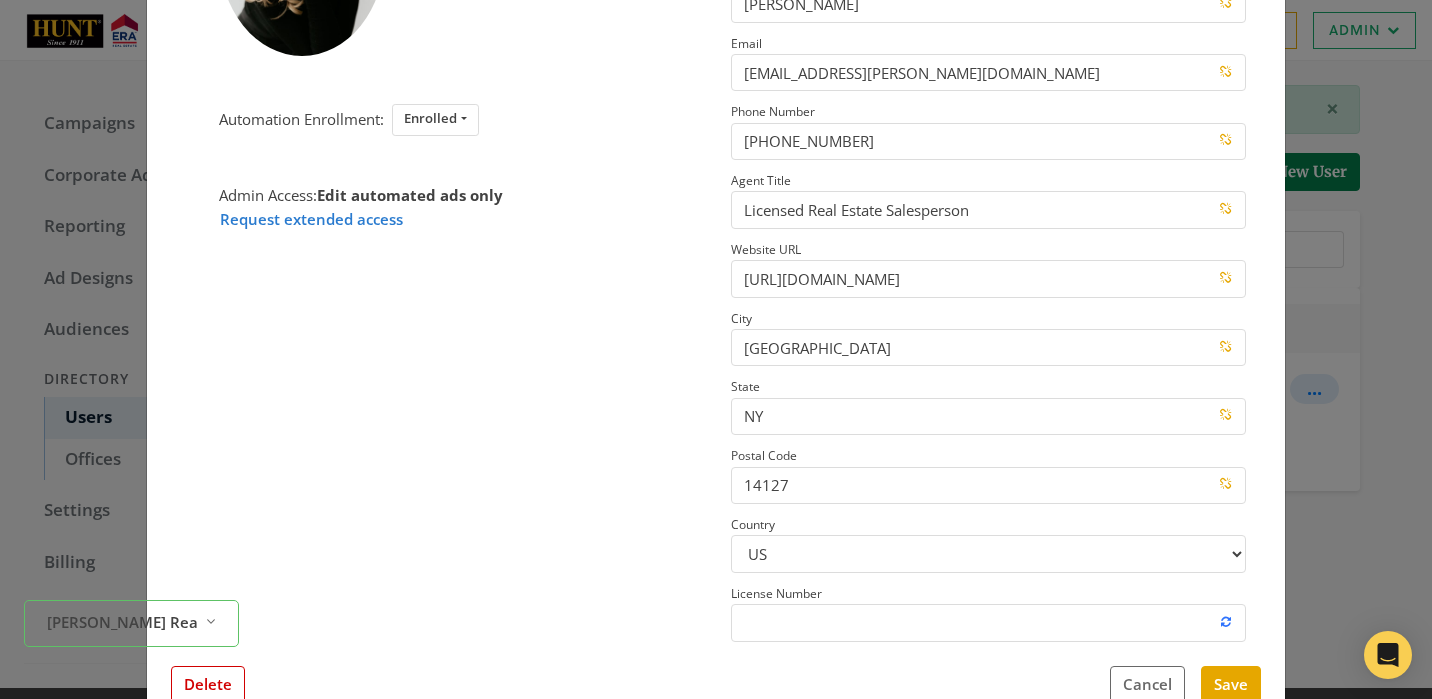 scroll, scrollTop: 272, scrollLeft: 0, axis: vertical 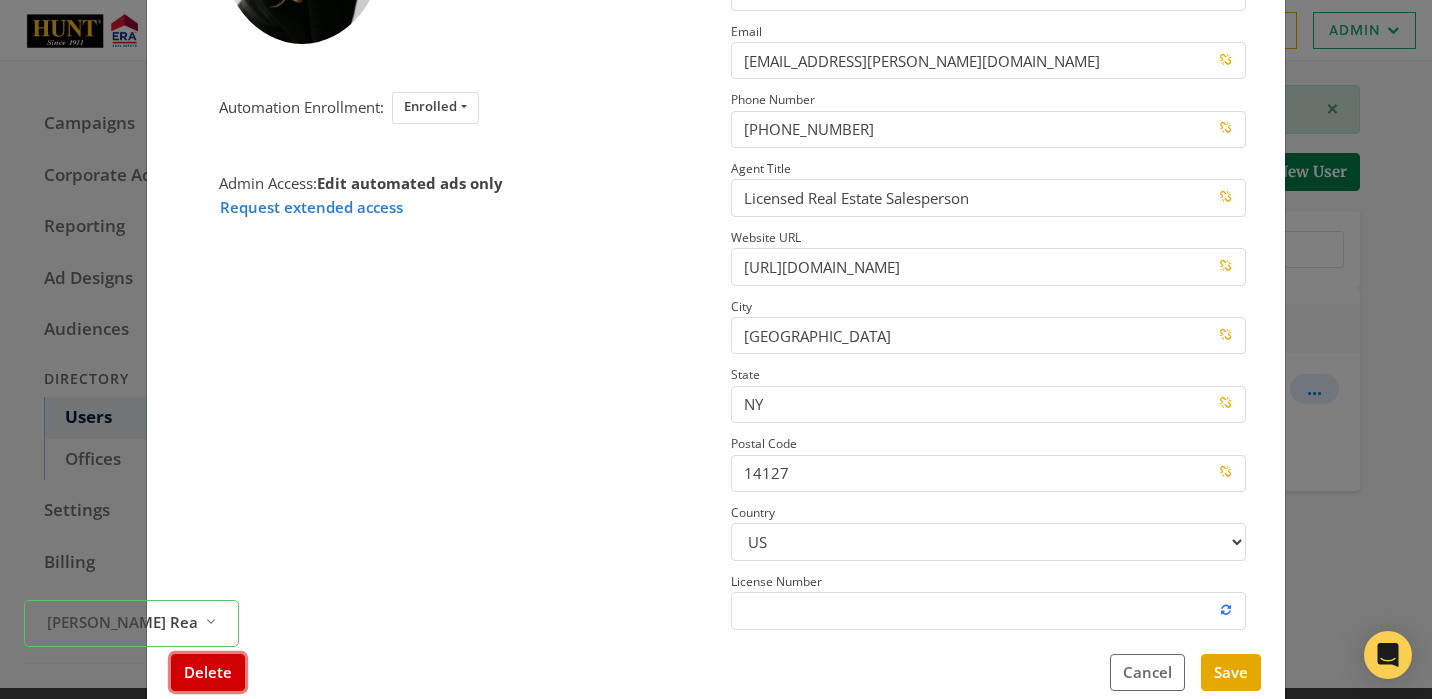 click on "Delete" at bounding box center [208, 672] 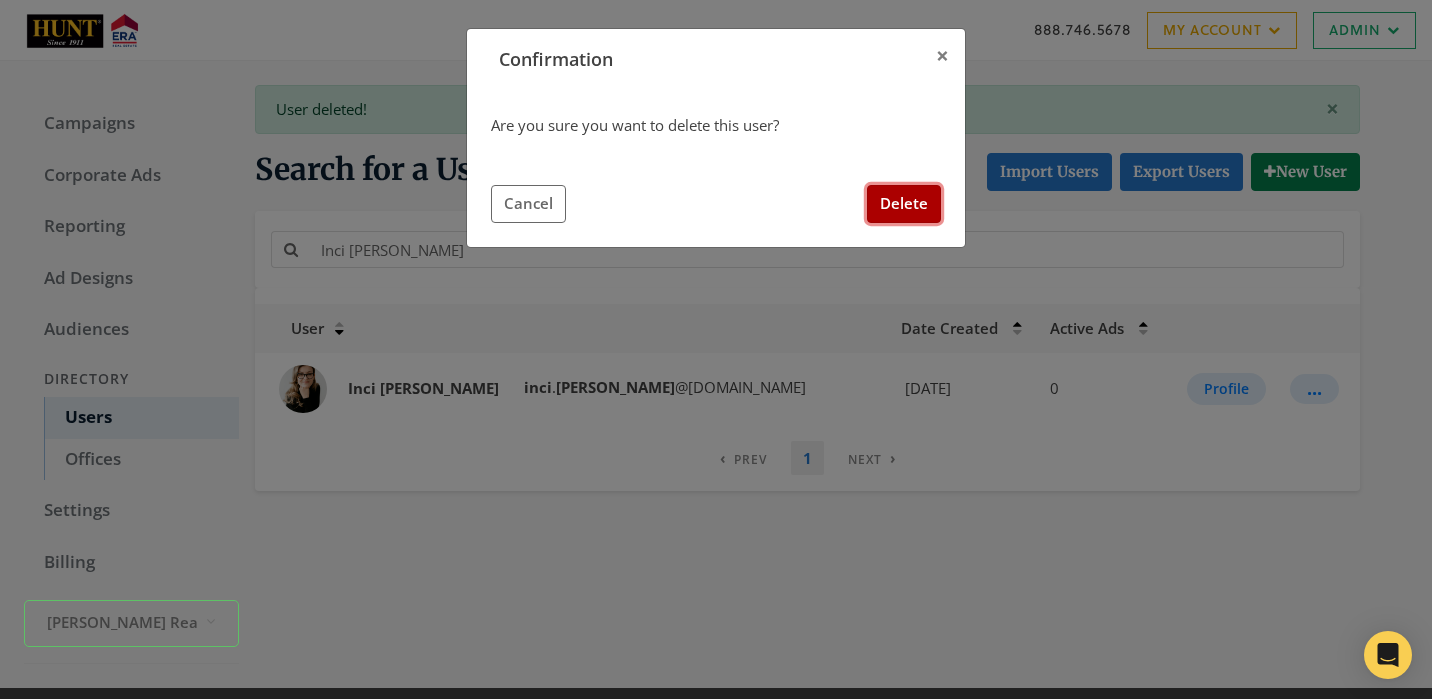 click on "Delete" at bounding box center (904, 203) 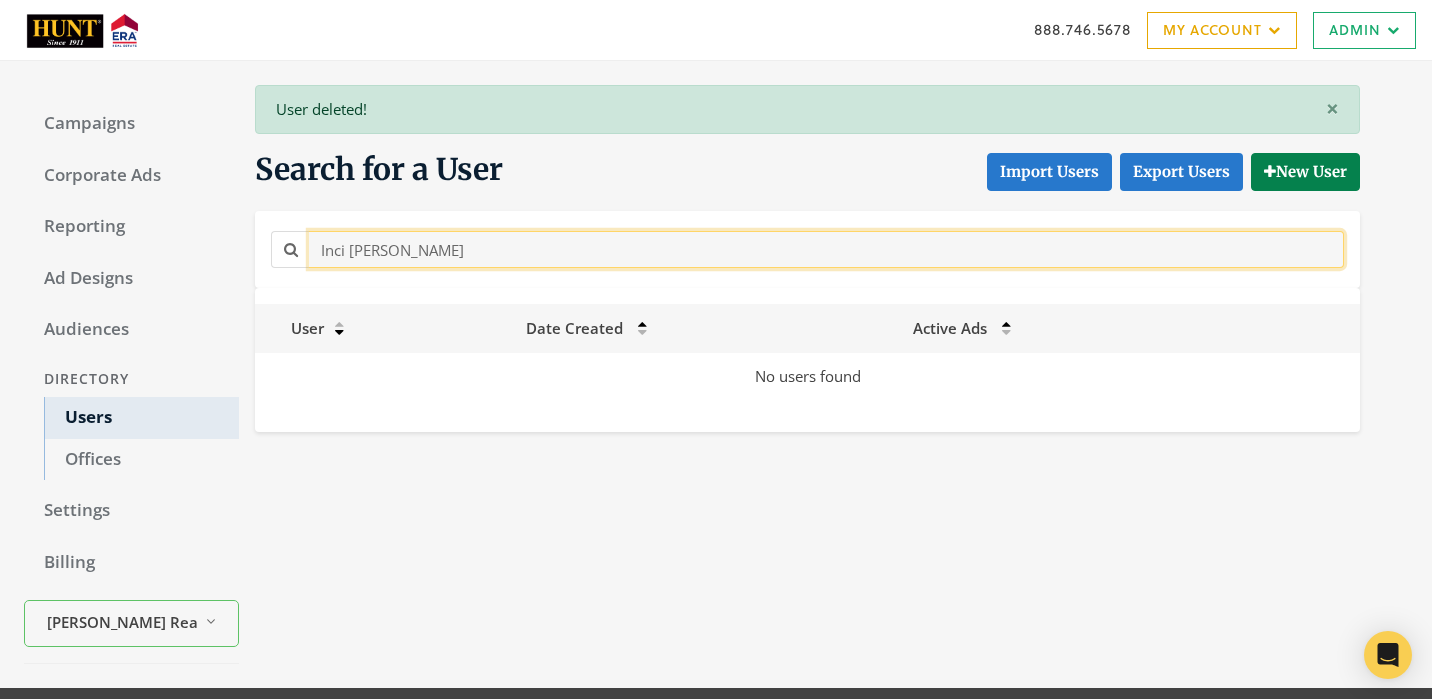 click on "Inci [PERSON_NAME]" at bounding box center [826, 249] 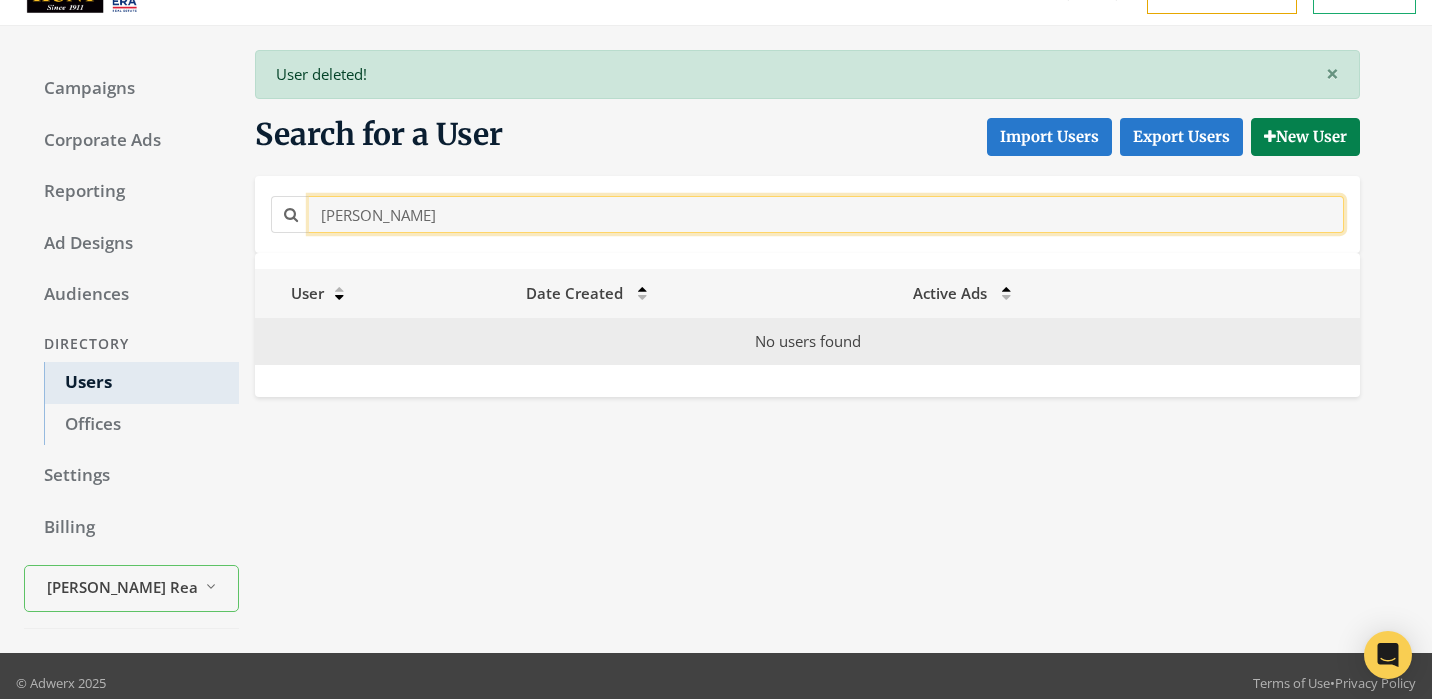 scroll, scrollTop: 36, scrollLeft: 0, axis: vertical 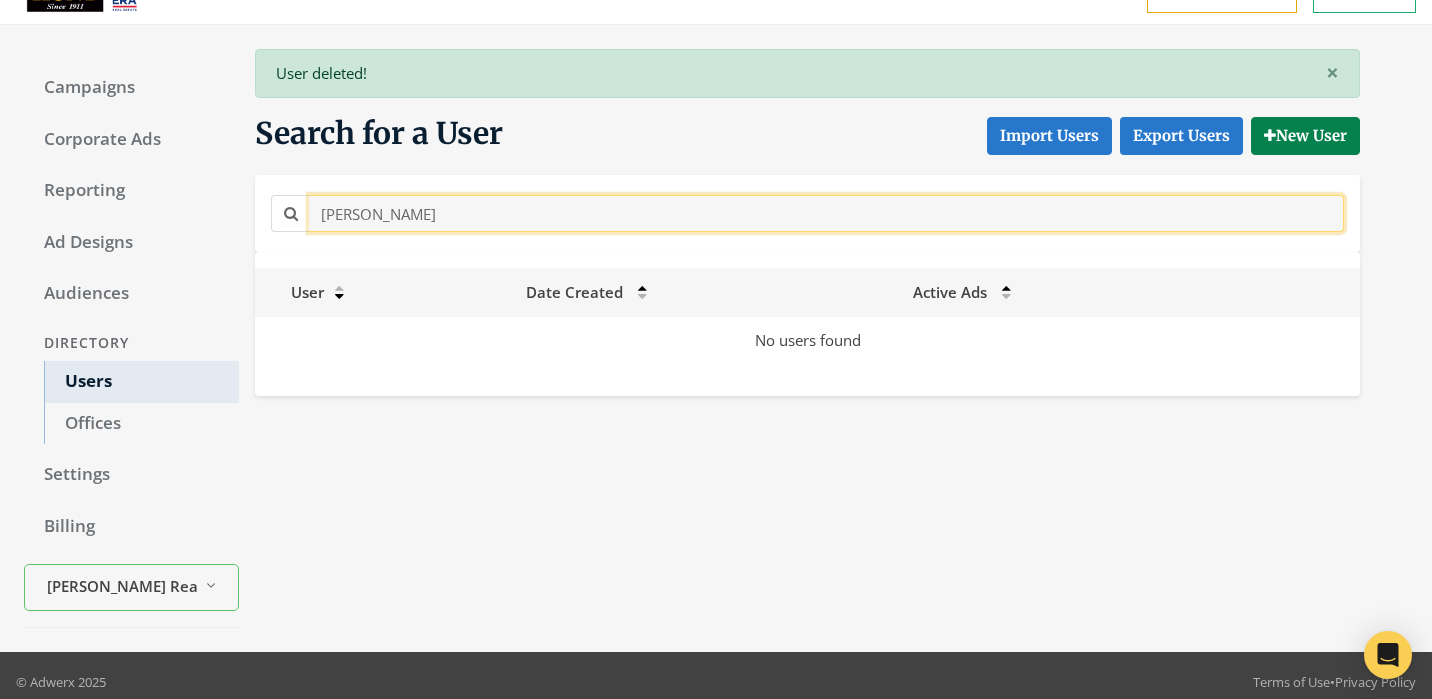click on "[PERSON_NAME]" at bounding box center [826, 213] 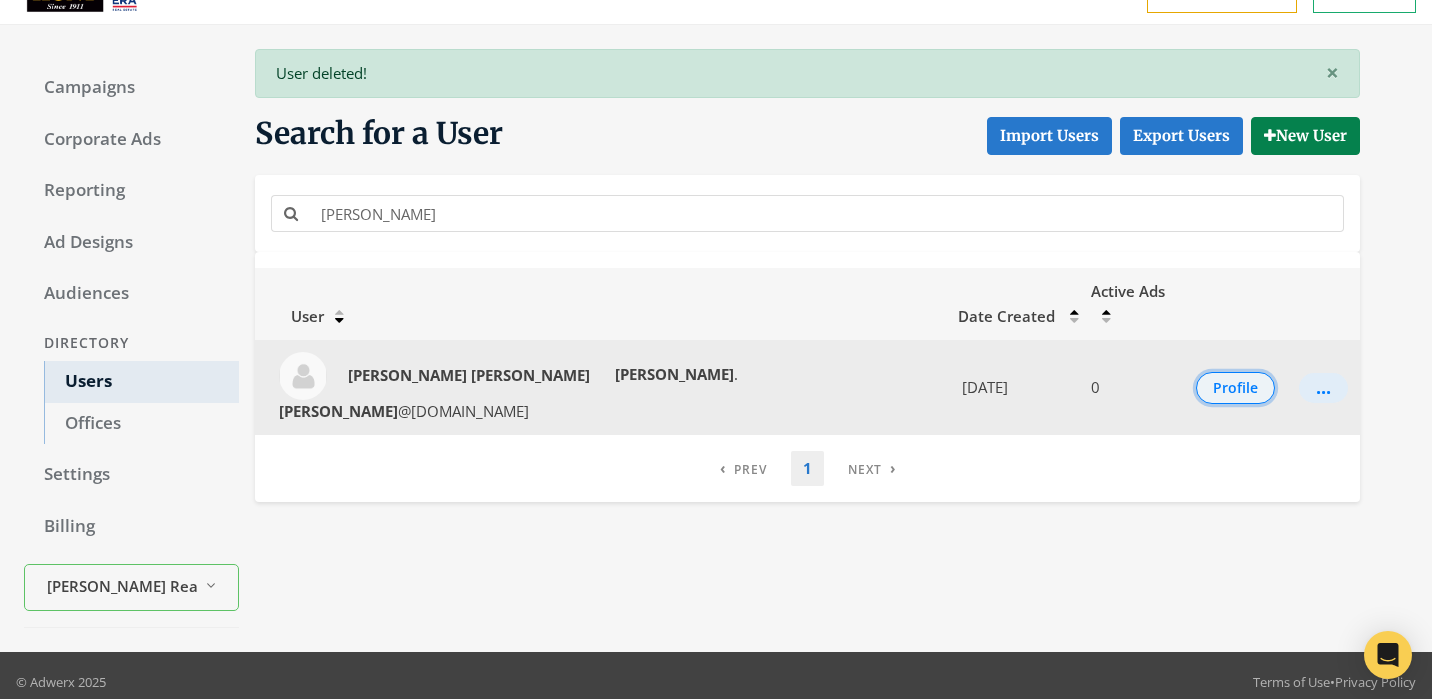 click on "Profile" at bounding box center (1235, 388) 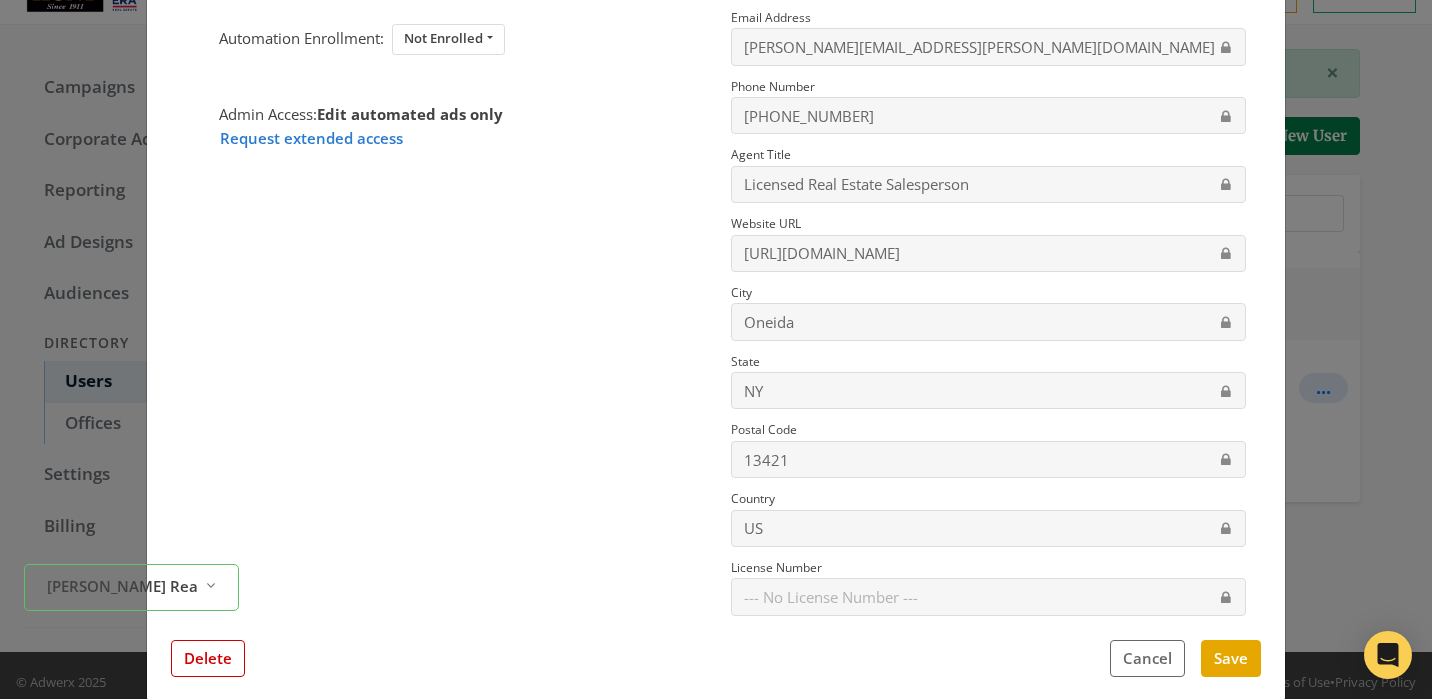 scroll, scrollTop: 267, scrollLeft: 0, axis: vertical 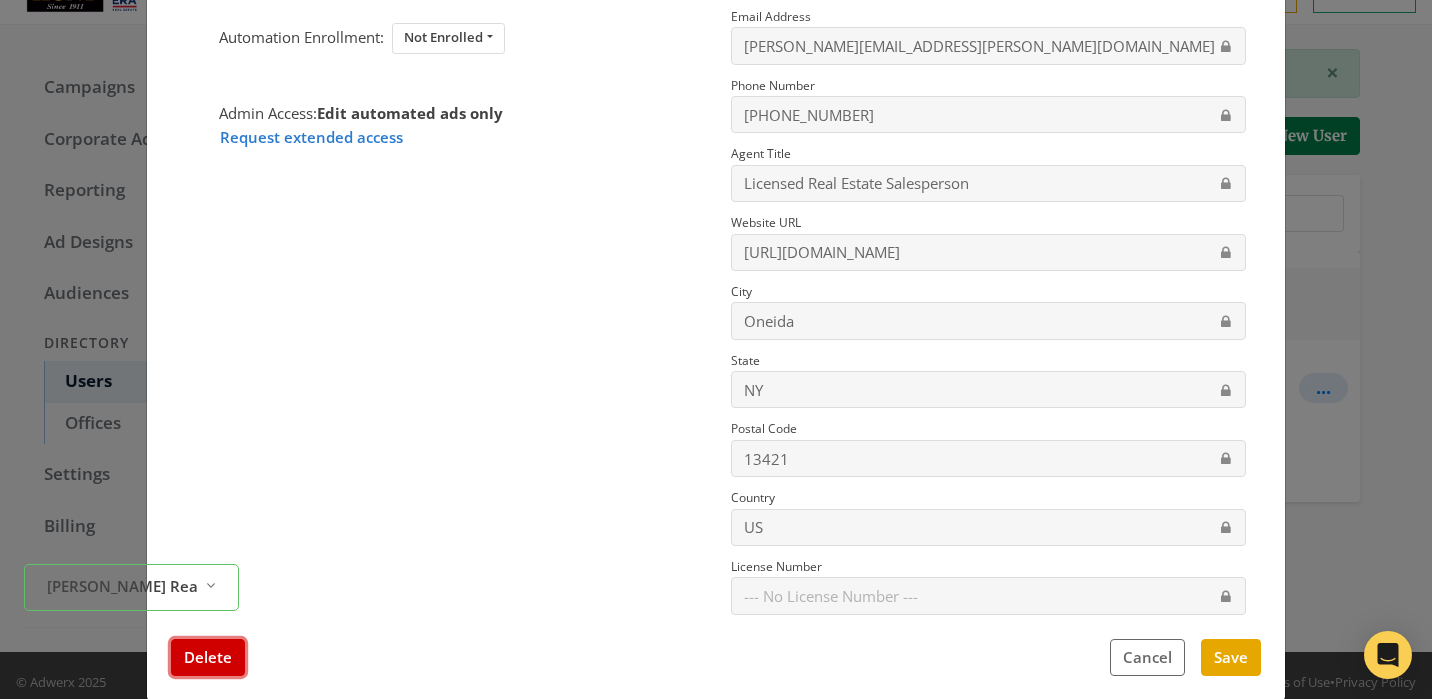 click on "Delete" at bounding box center (208, 657) 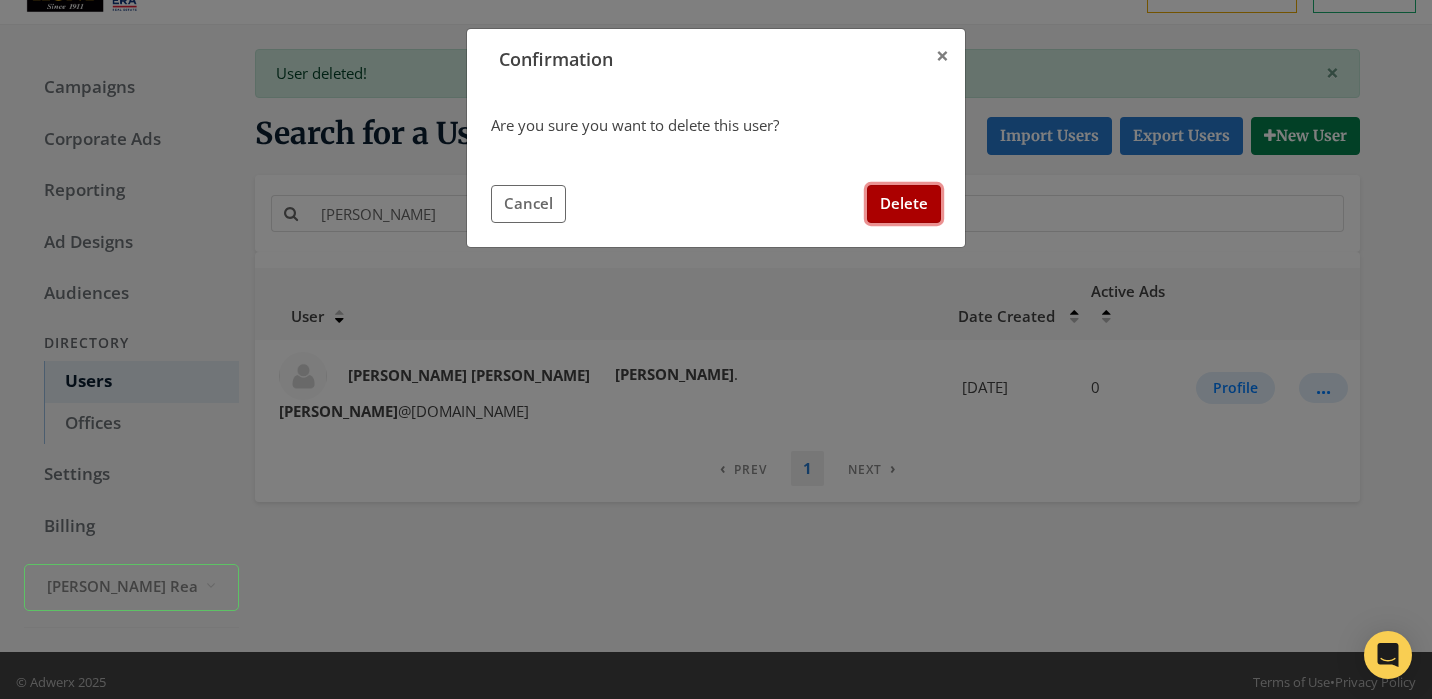 click on "Delete" at bounding box center [904, 203] 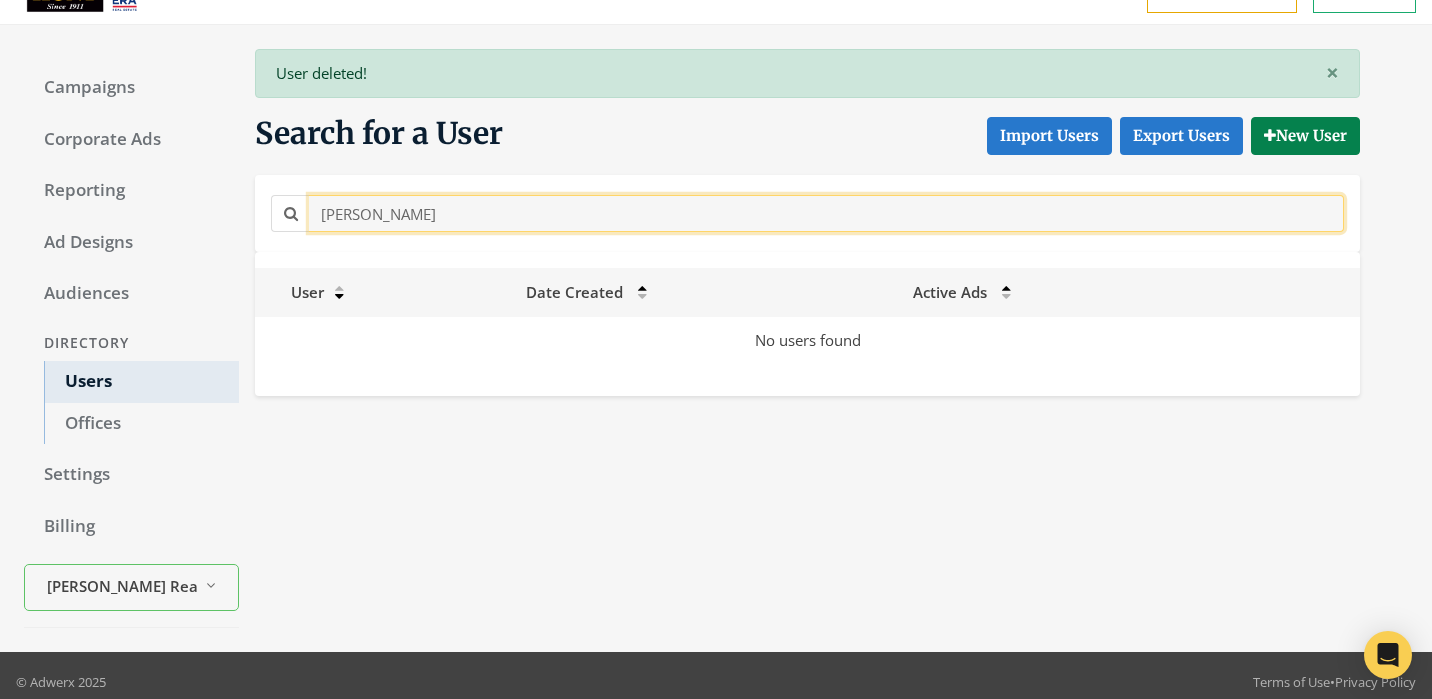 click on "[PERSON_NAME]" at bounding box center (826, 213) 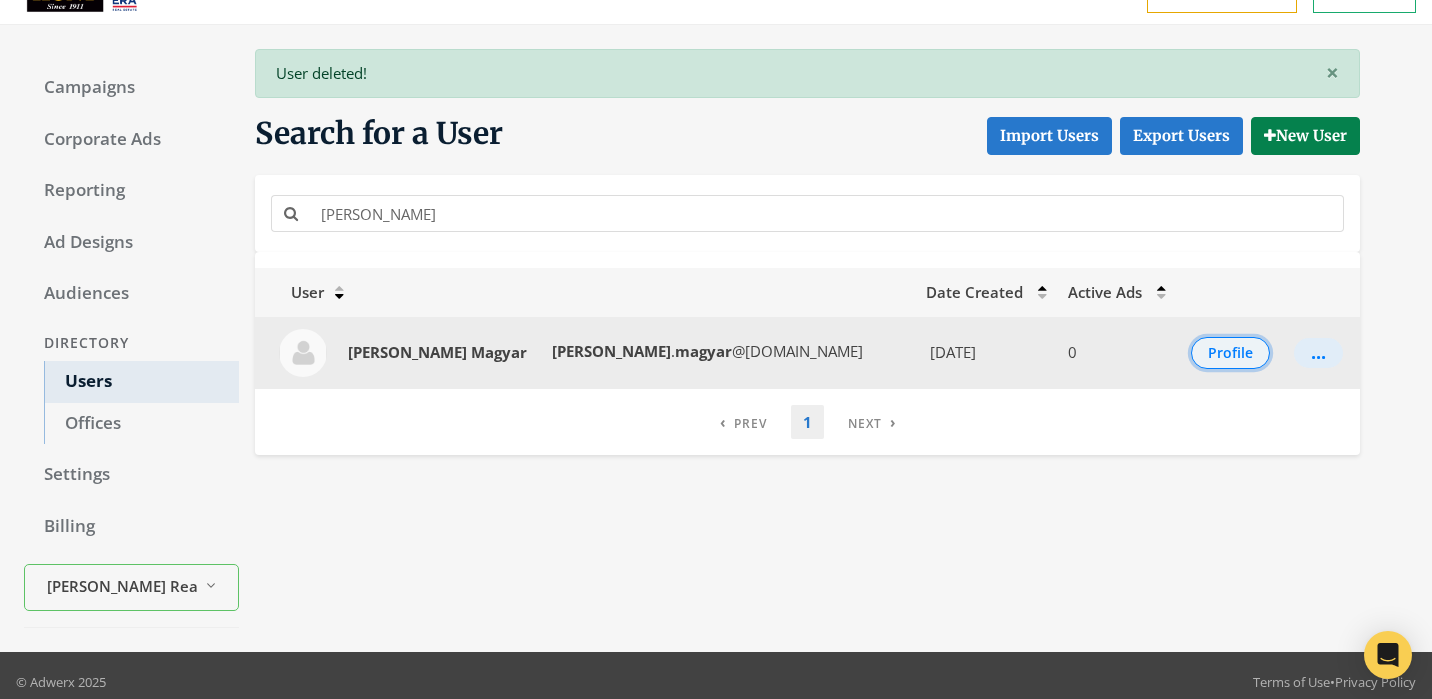 click on "Profile" at bounding box center (1230, 353) 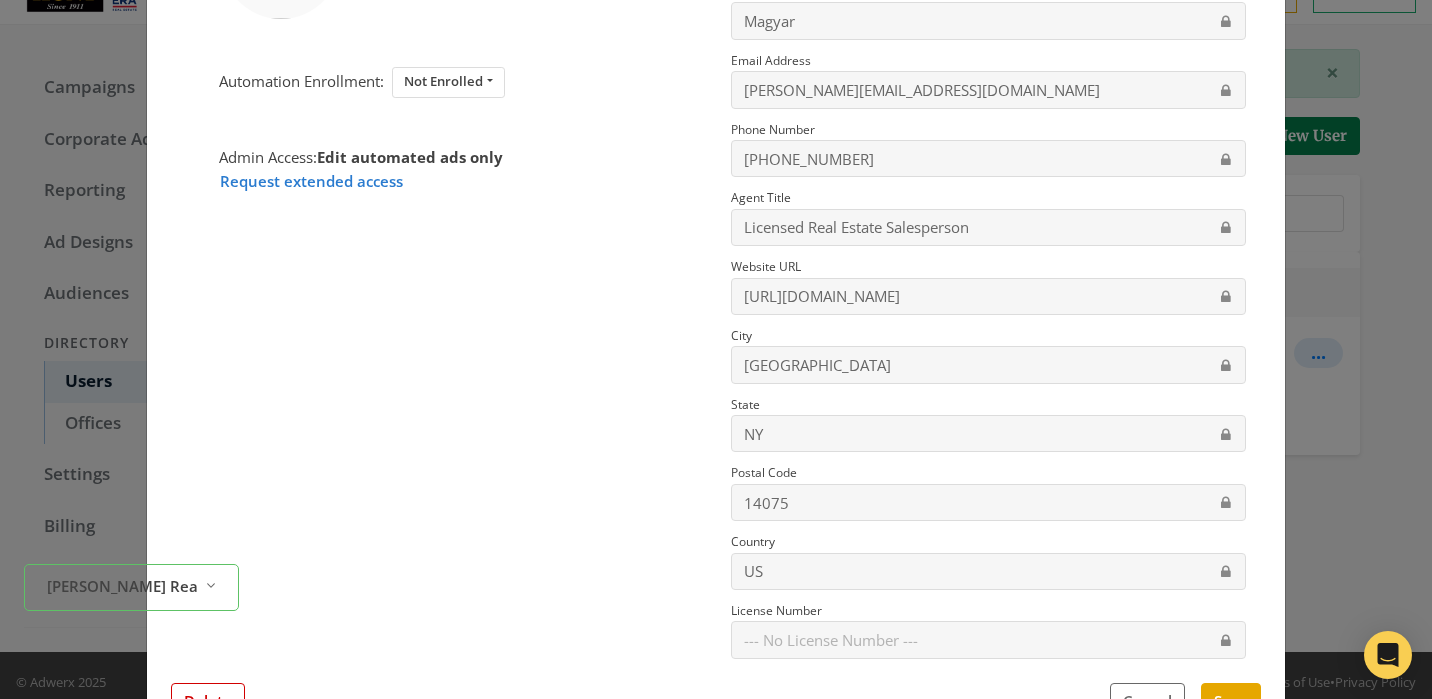 scroll, scrollTop: 239, scrollLeft: 0, axis: vertical 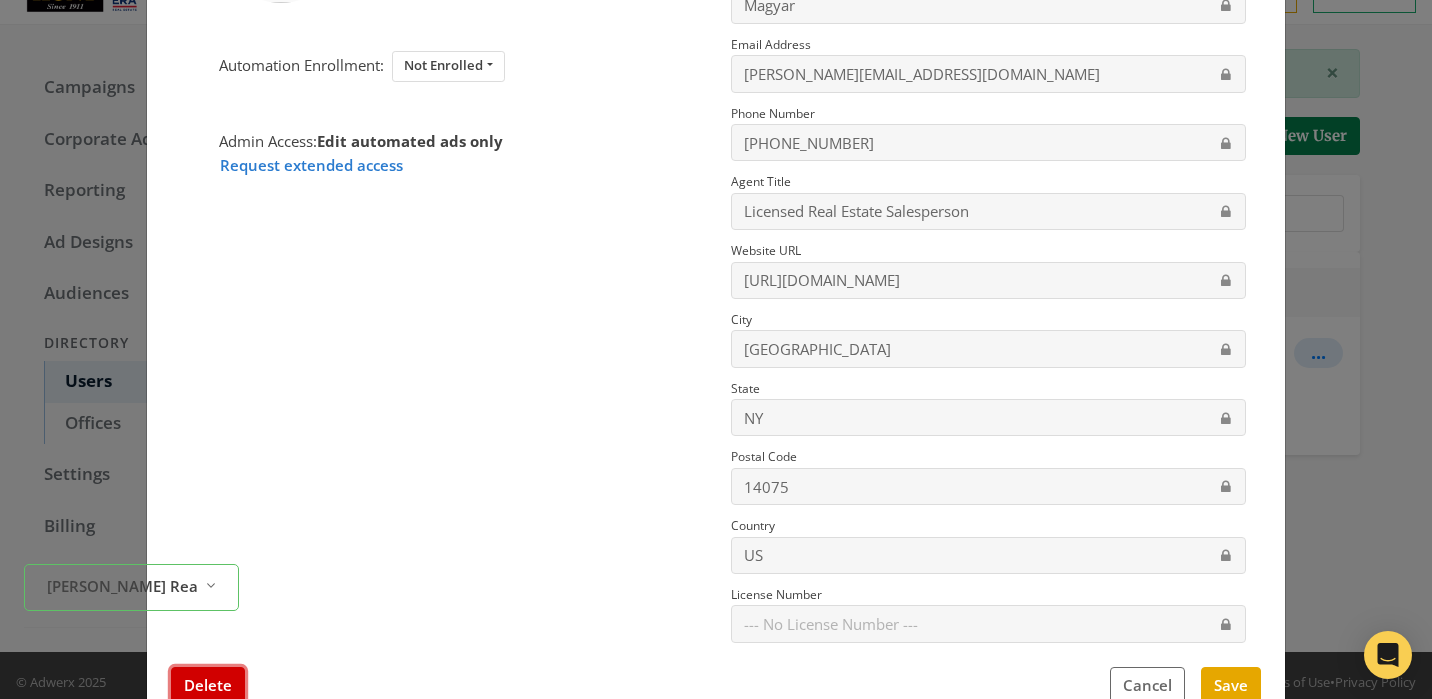 click on "Delete" at bounding box center [208, 685] 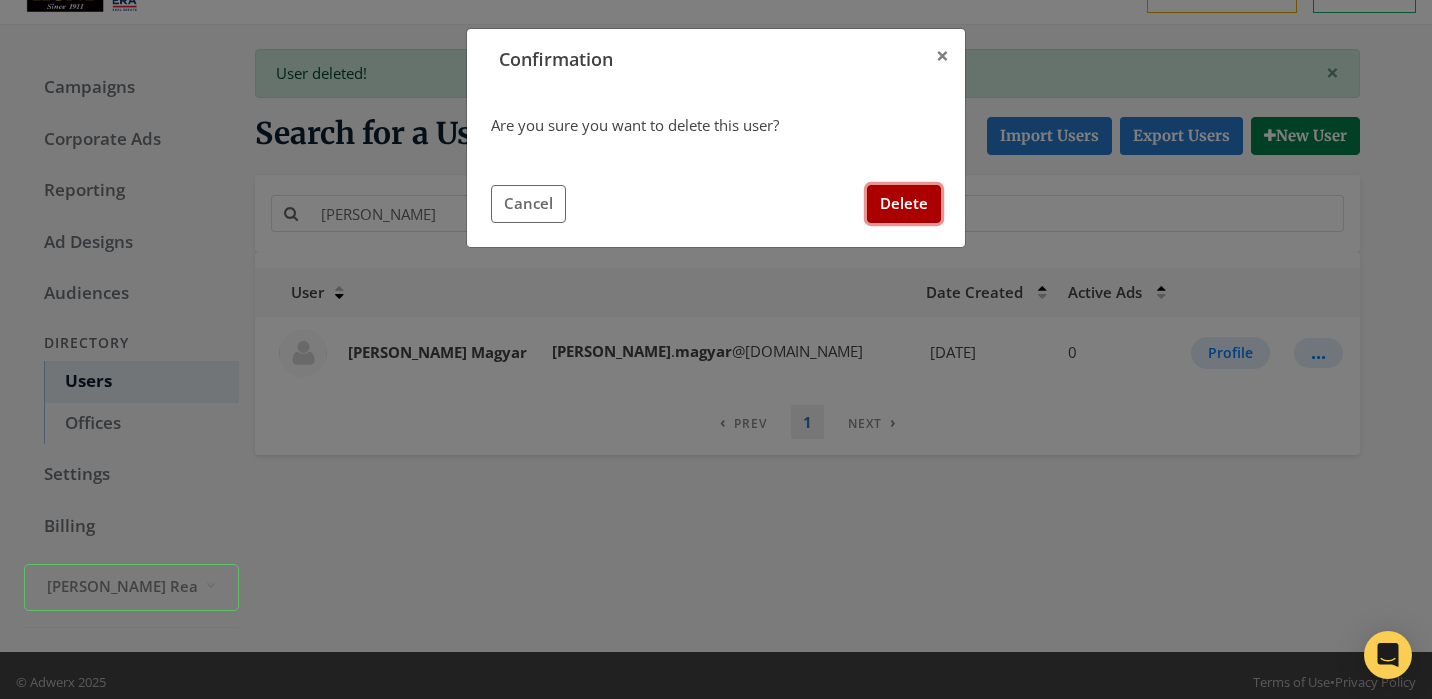 click on "Delete" at bounding box center (904, 203) 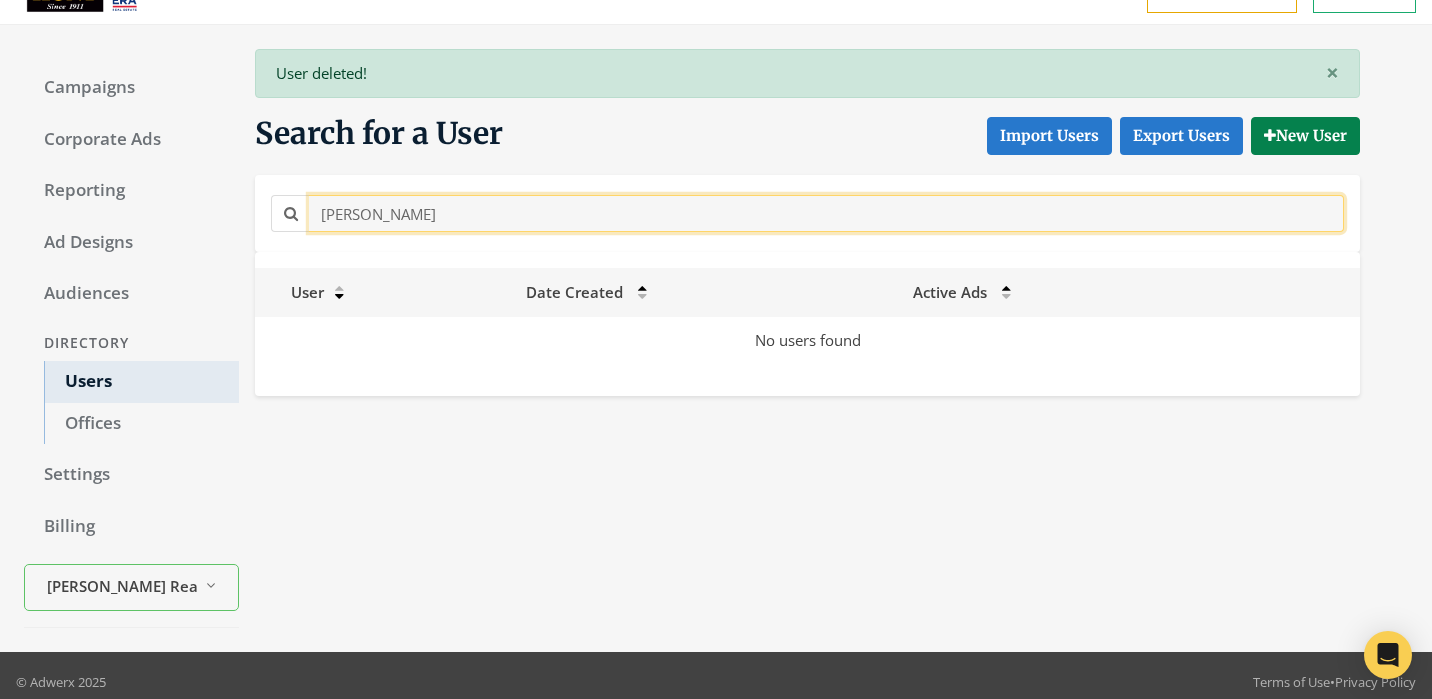 click on "[PERSON_NAME]" at bounding box center (826, 213) 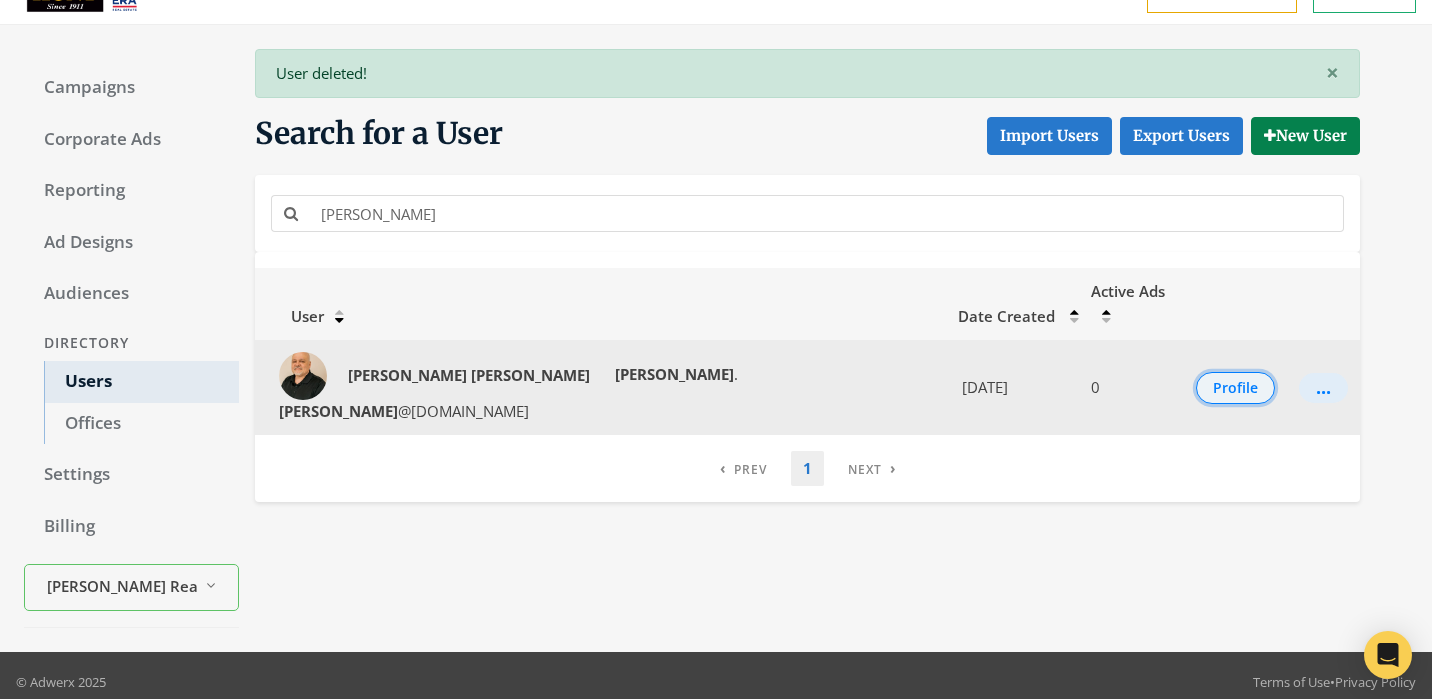click on "Profile" at bounding box center (1235, 388) 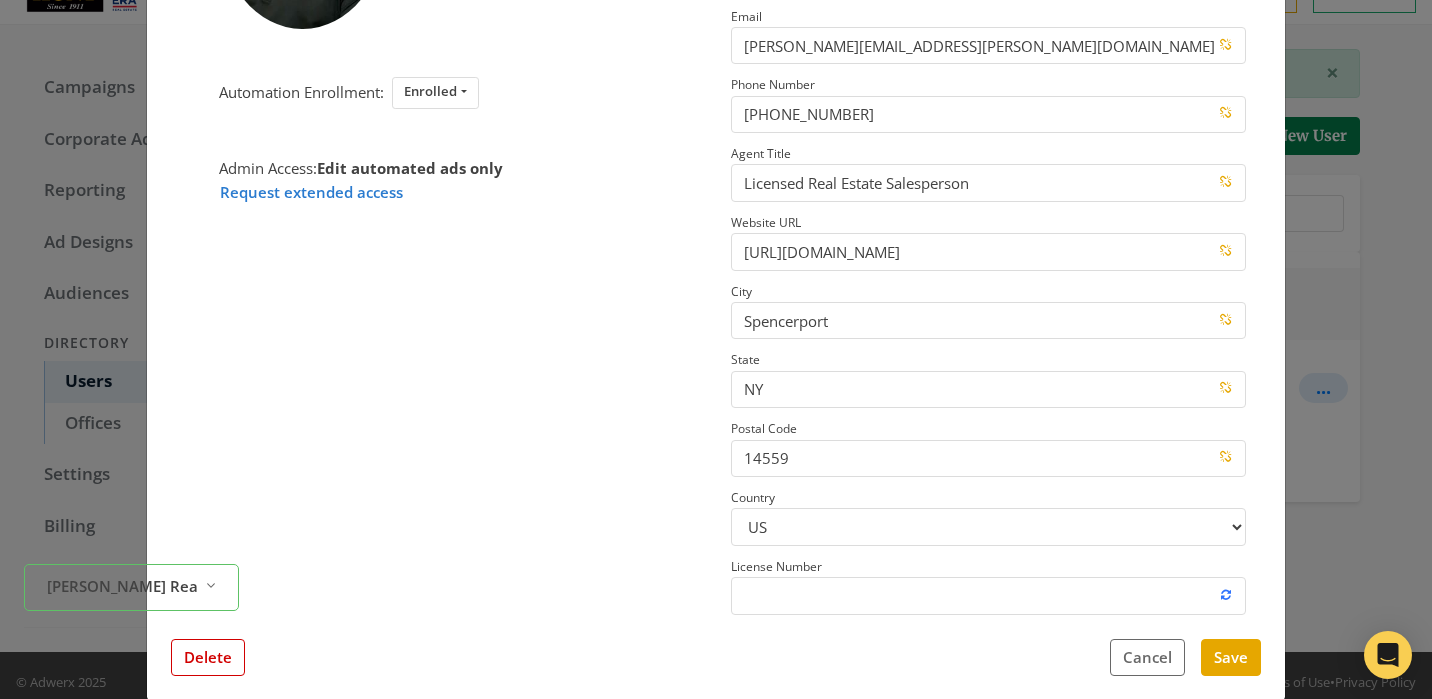 scroll, scrollTop: 317, scrollLeft: 0, axis: vertical 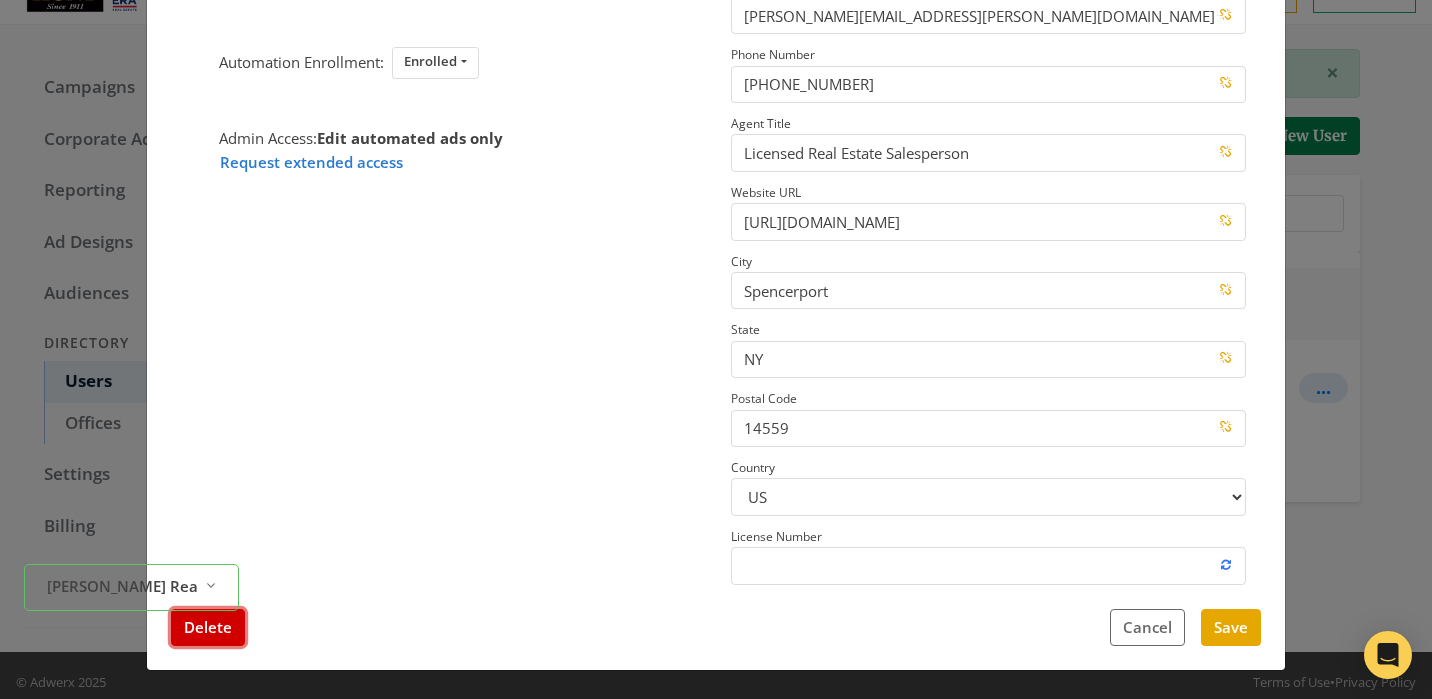 click on "Delete" at bounding box center [208, 627] 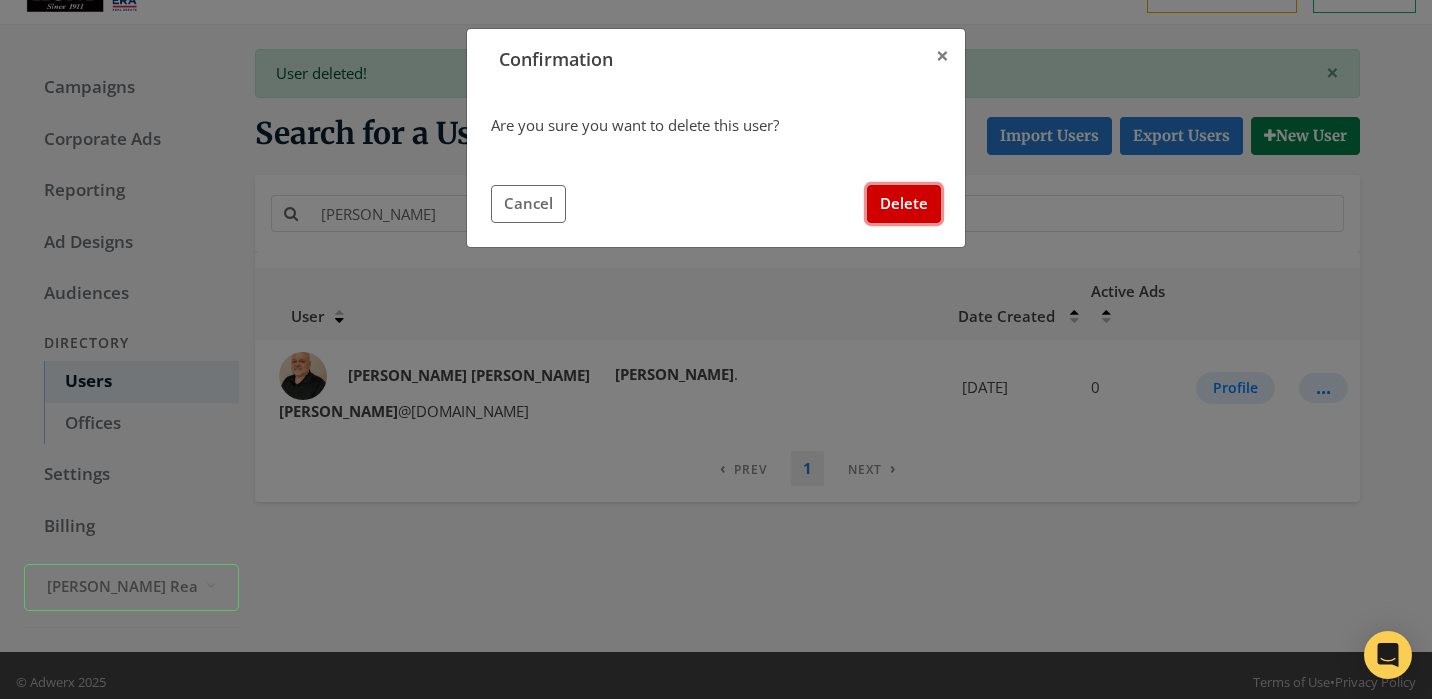 click on "Delete" at bounding box center (904, 203) 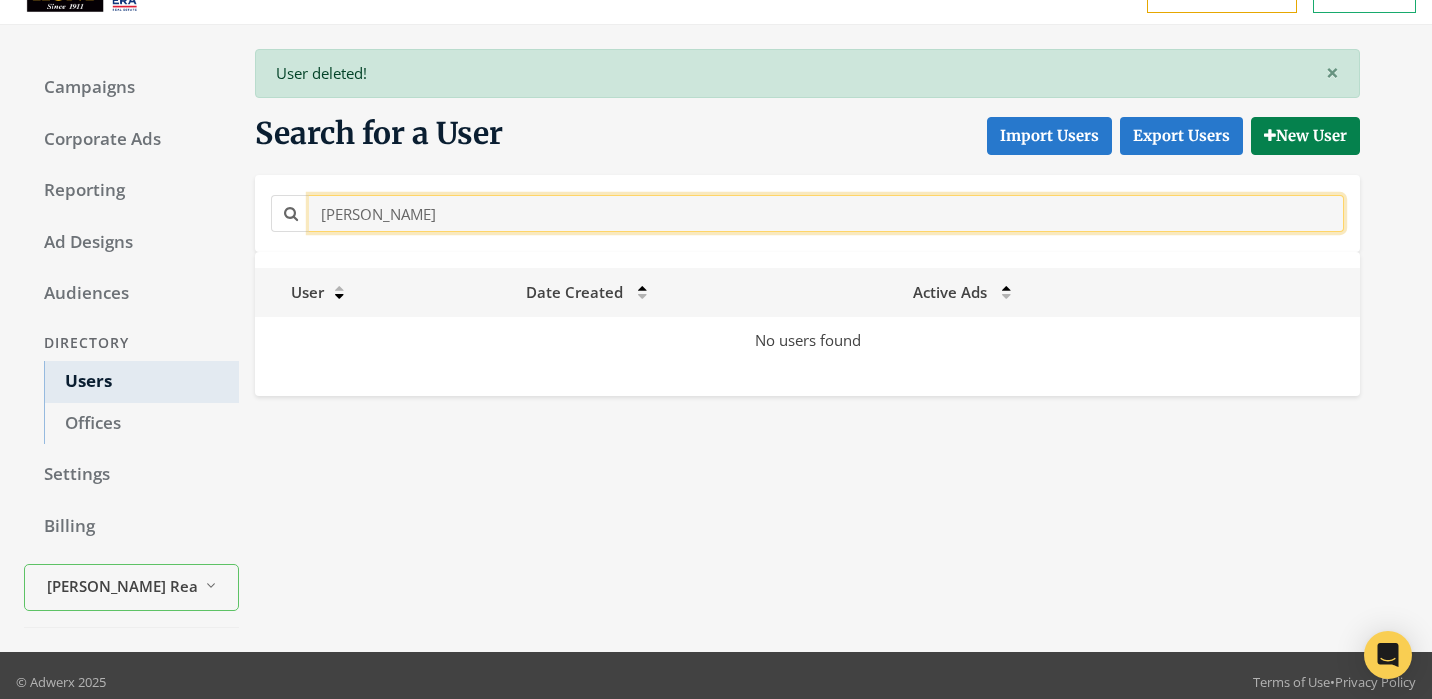 click on "[PERSON_NAME]" at bounding box center [826, 213] 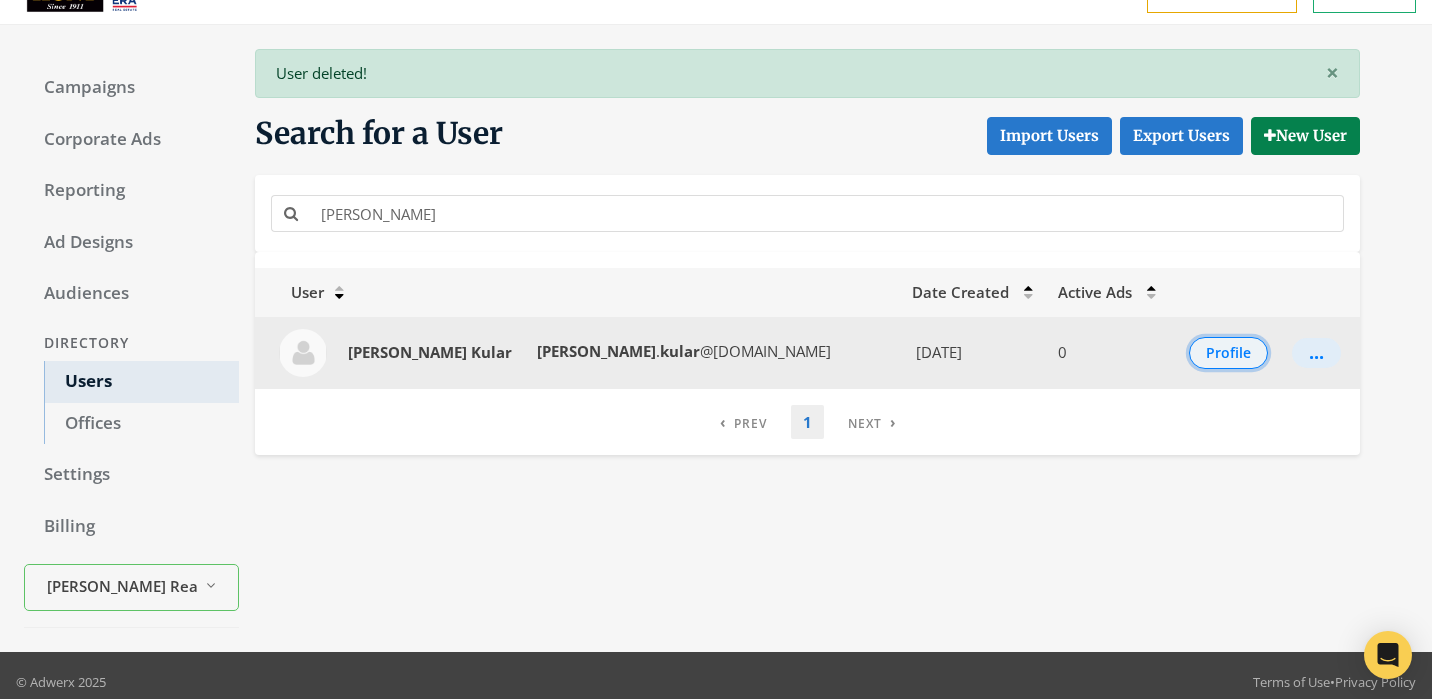 click on "Profile" at bounding box center (1228, 353) 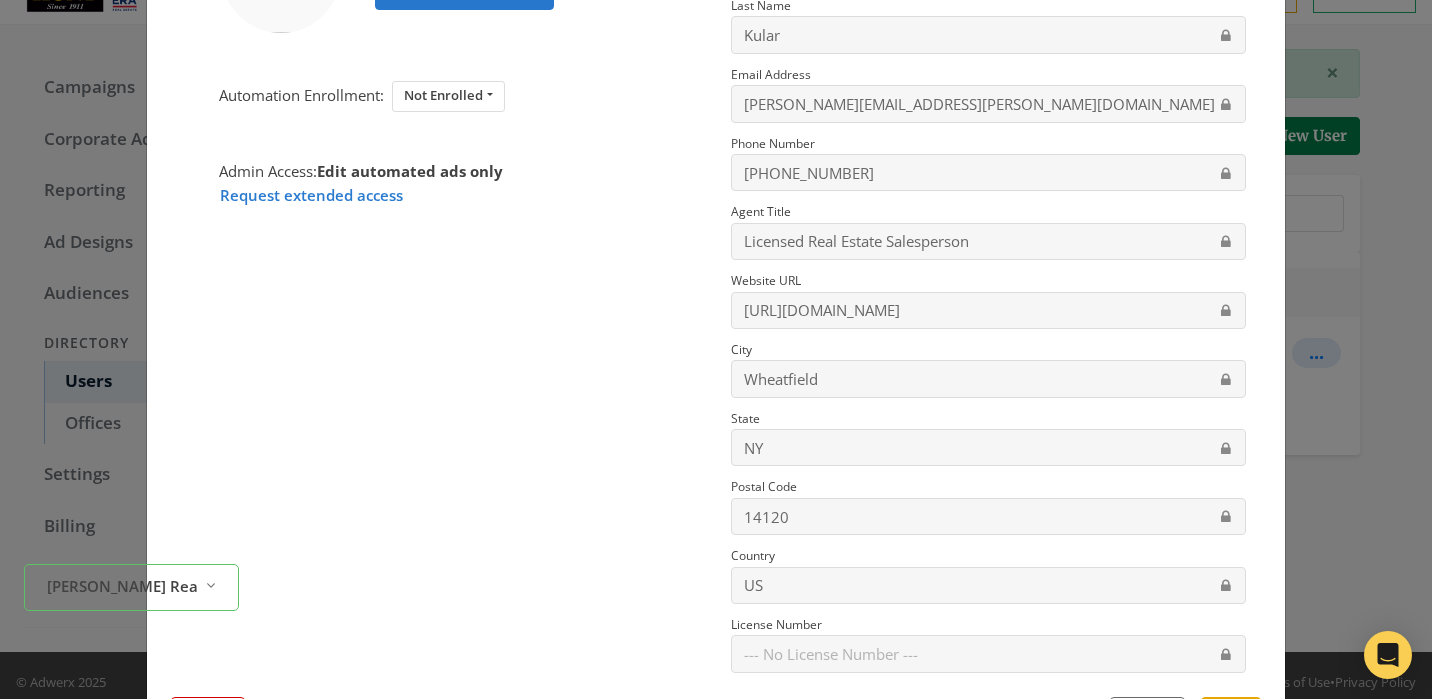 scroll, scrollTop: 297, scrollLeft: 0, axis: vertical 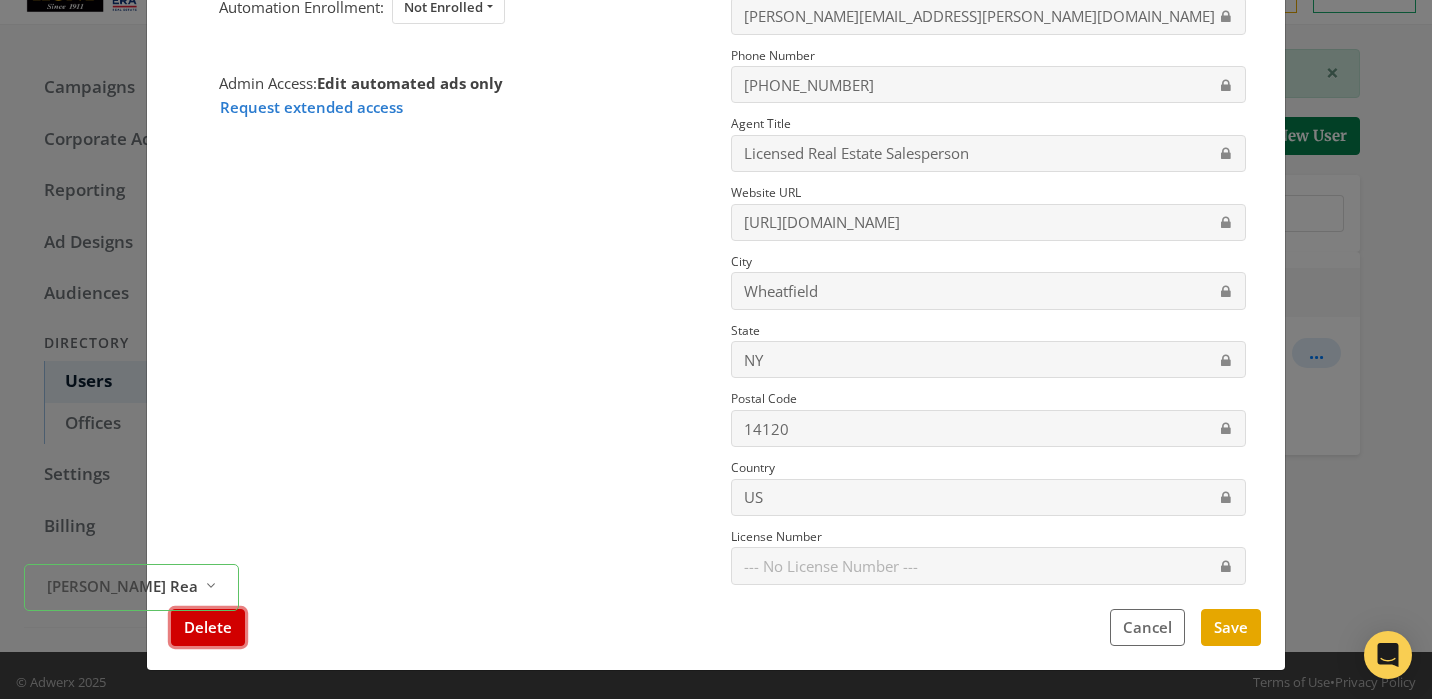 click on "Delete" at bounding box center (208, 627) 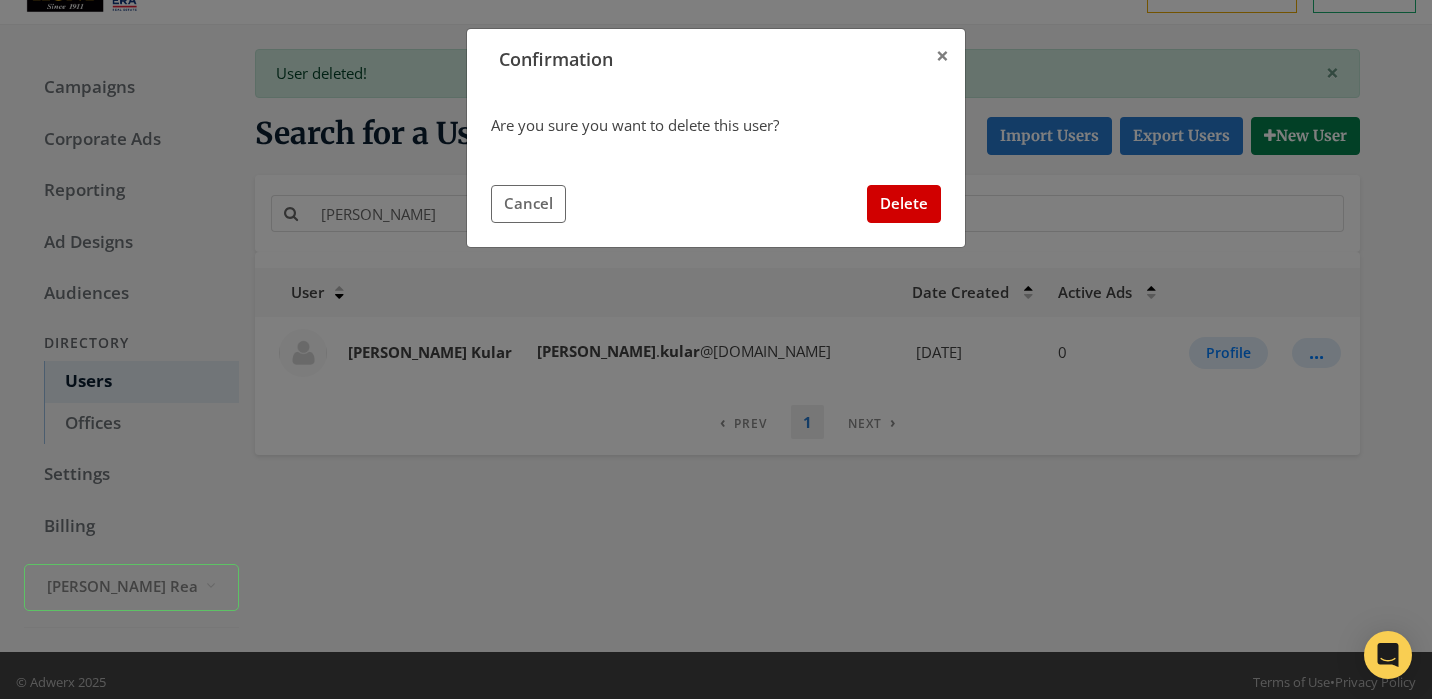 click on "Are you sure you want to delete this user? Cancel Delete" at bounding box center [716, 168] 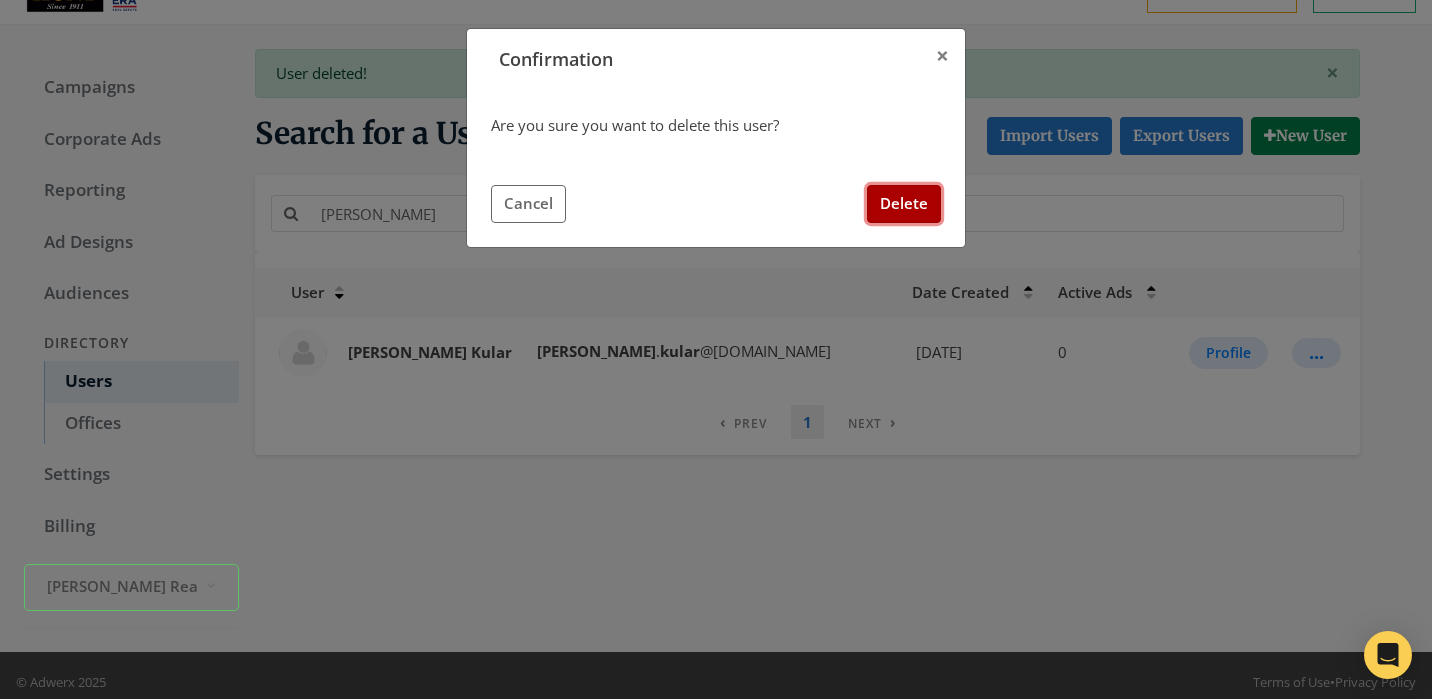 click on "Delete" at bounding box center (904, 203) 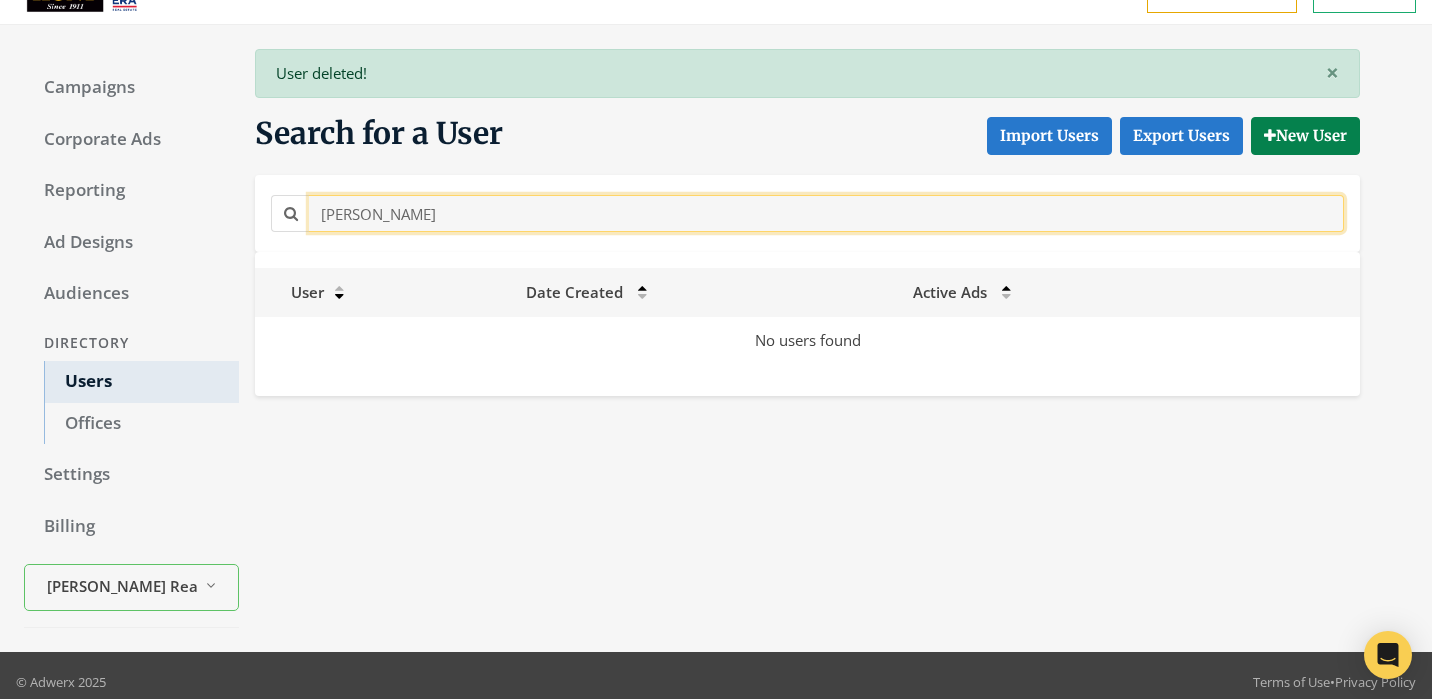 click on "[PERSON_NAME]" at bounding box center [826, 213] 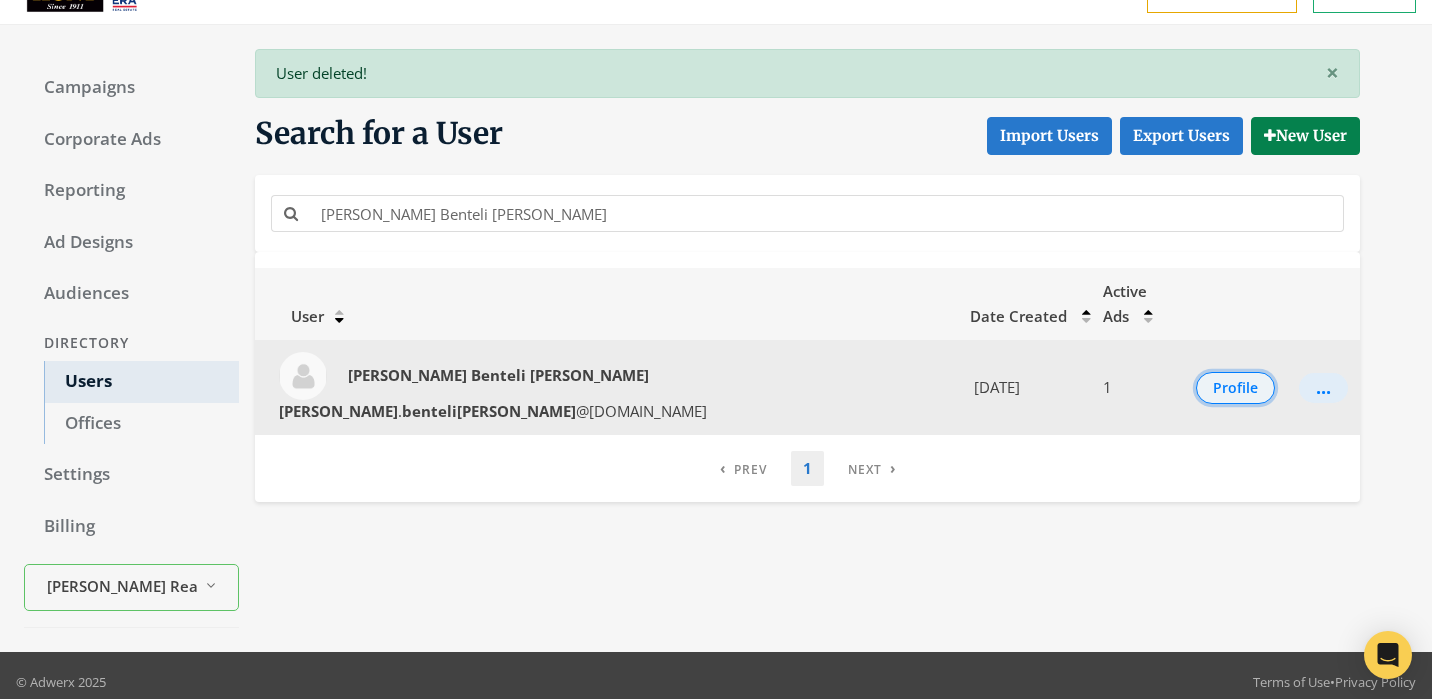 click on "Profile" at bounding box center [1235, 388] 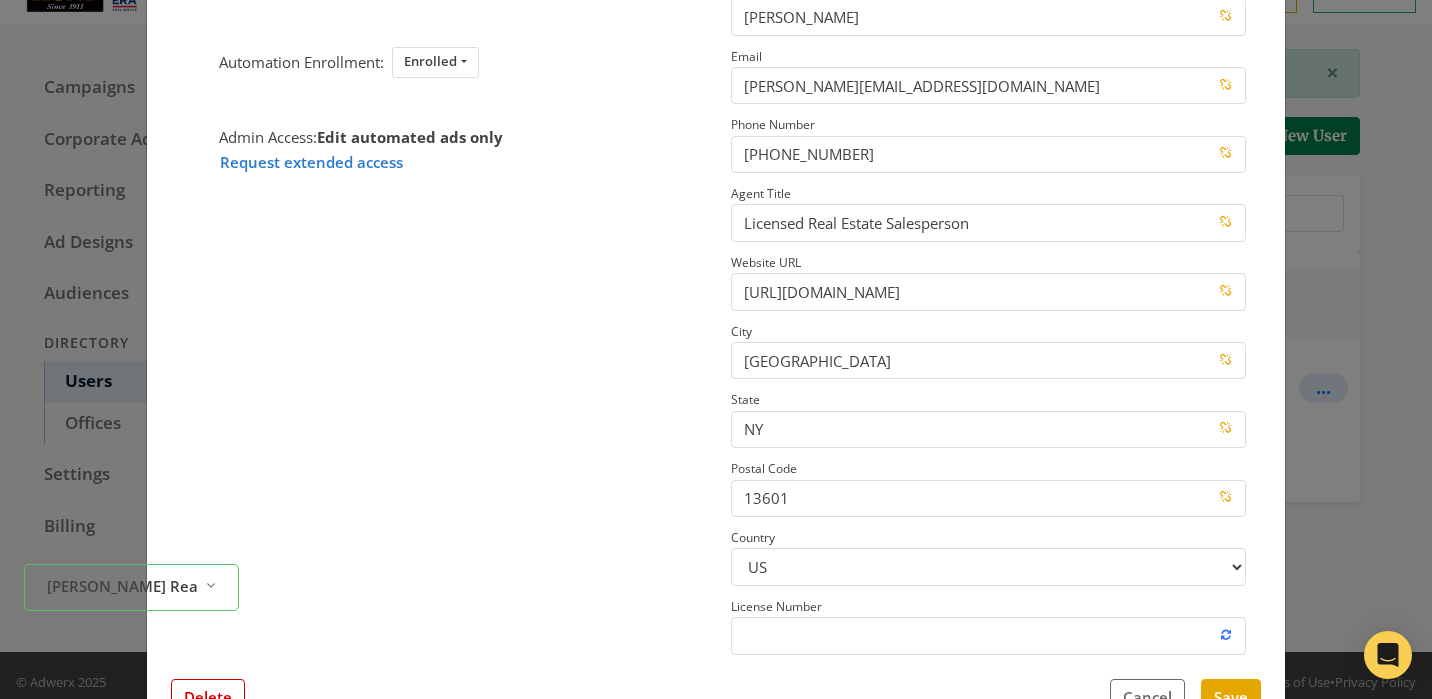 scroll, scrollTop: 251, scrollLeft: 0, axis: vertical 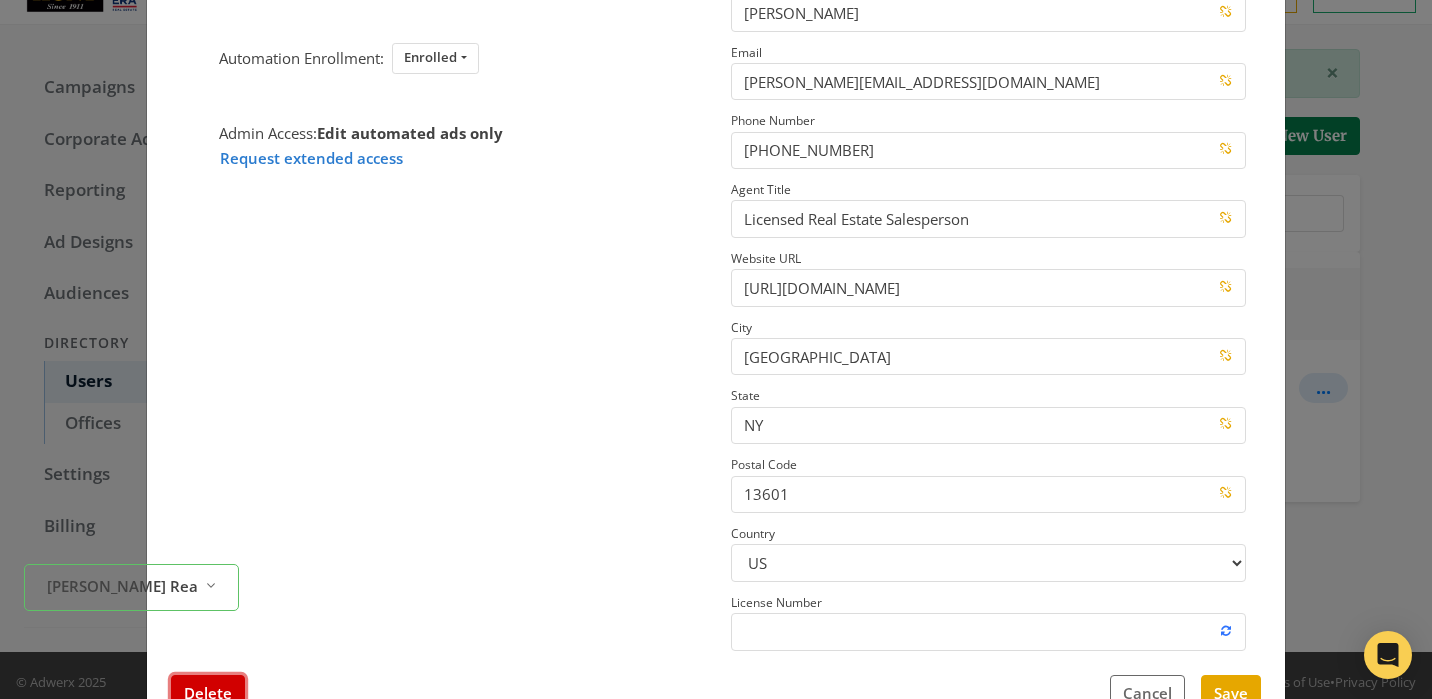 click on "Delete" at bounding box center [208, 693] 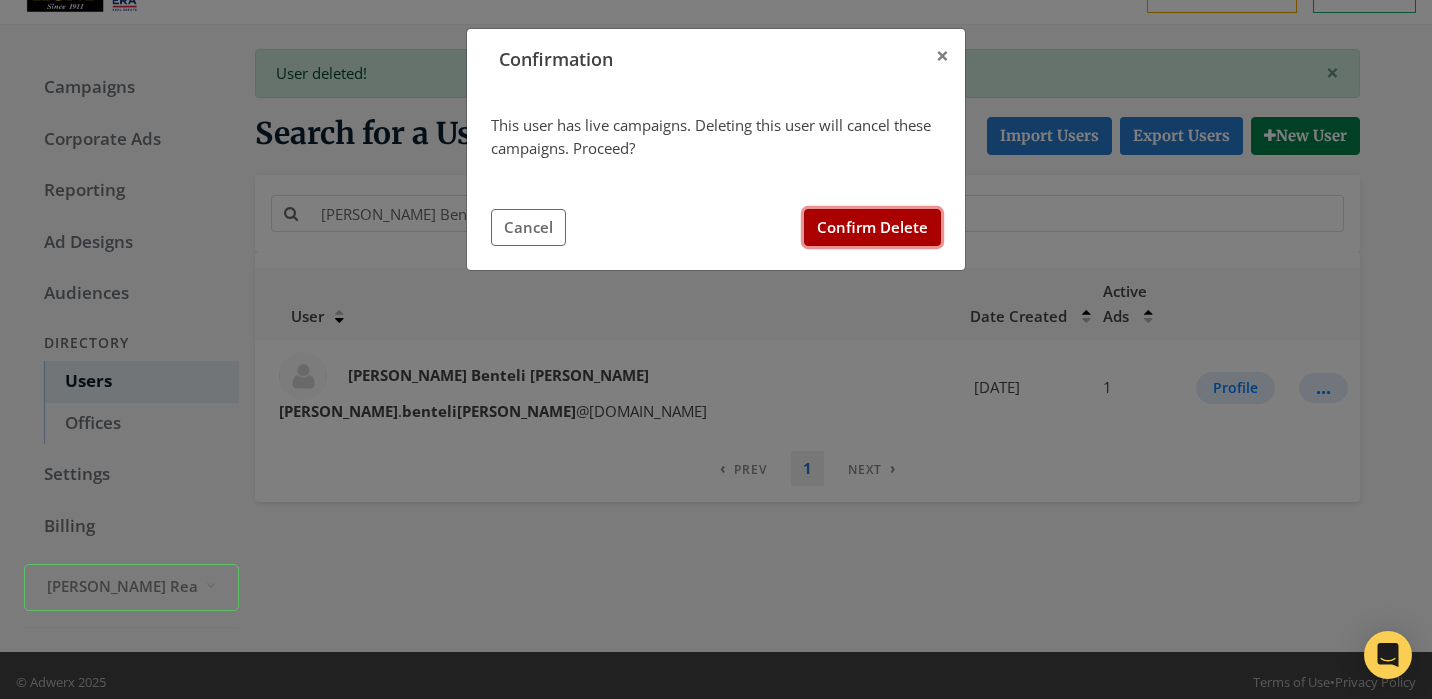 click on "Confirm Delete" at bounding box center [872, 227] 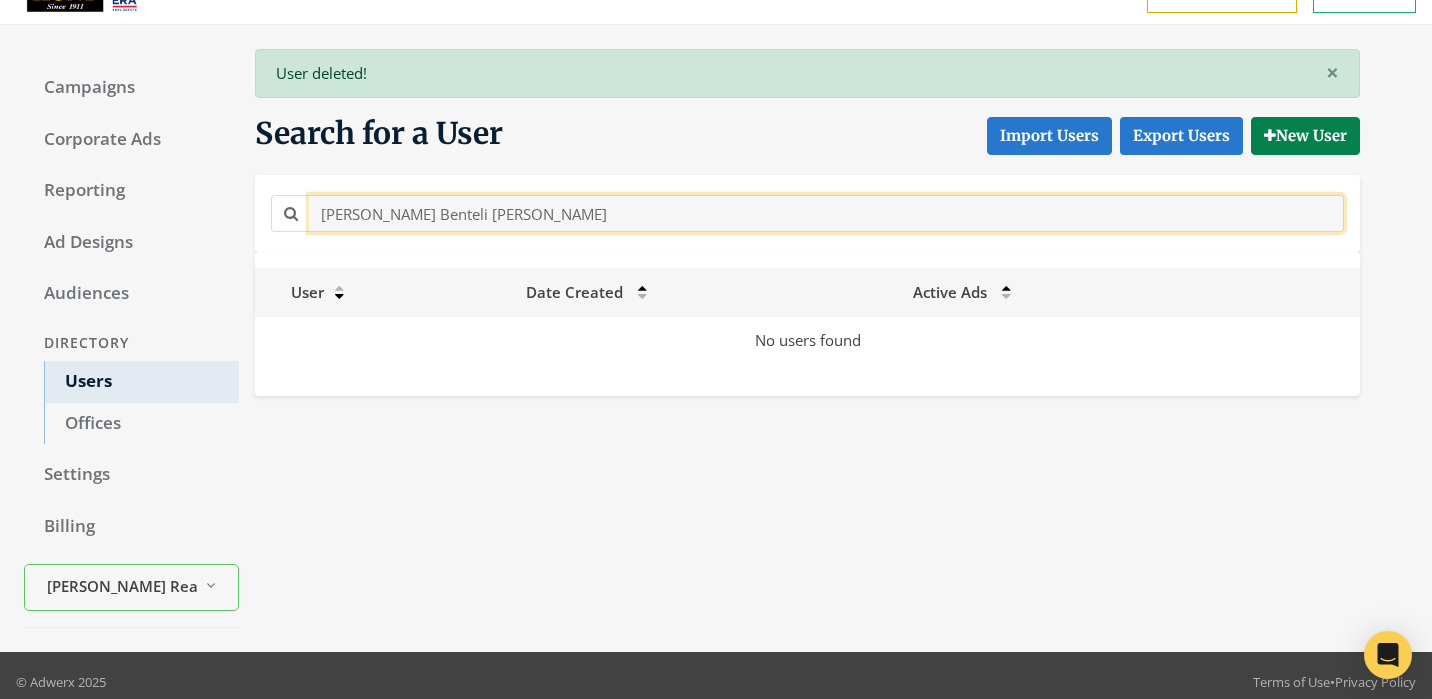 click on "[PERSON_NAME] Benteli [PERSON_NAME]" at bounding box center [826, 213] 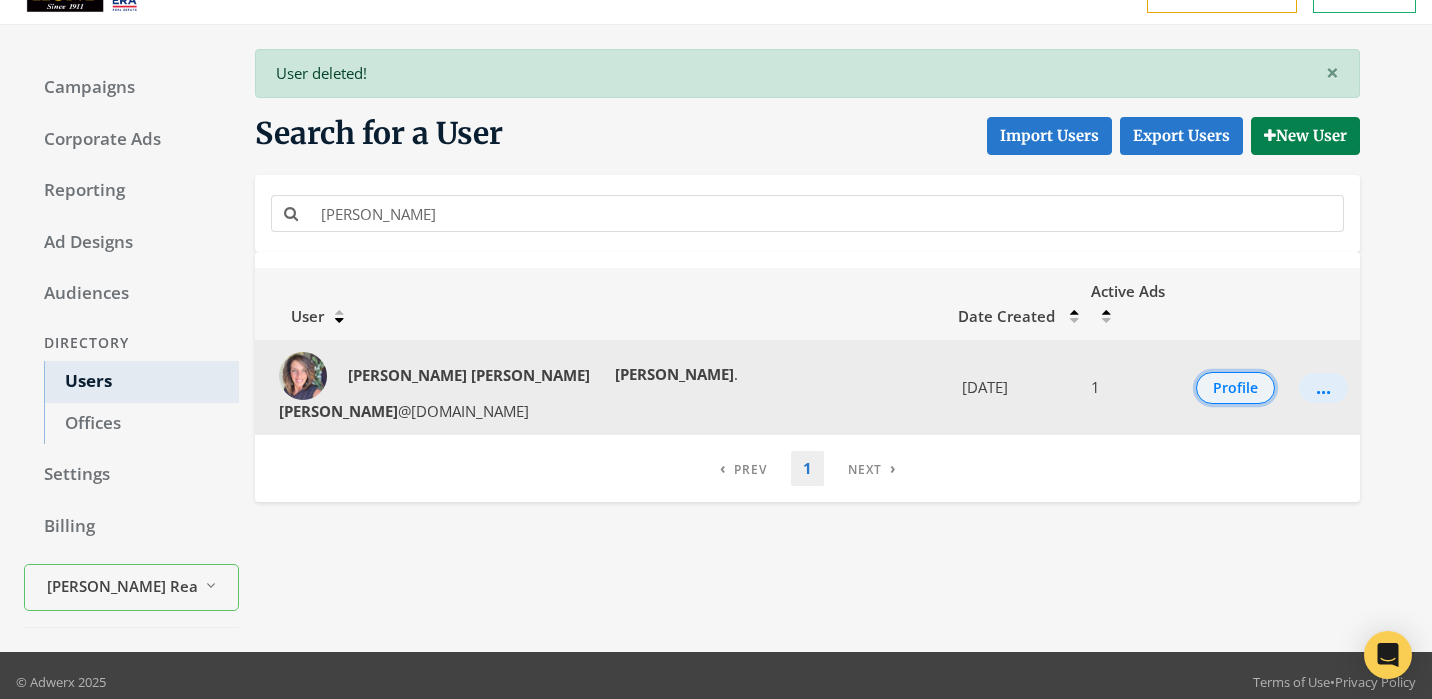 click on "Profile" at bounding box center [1235, 388] 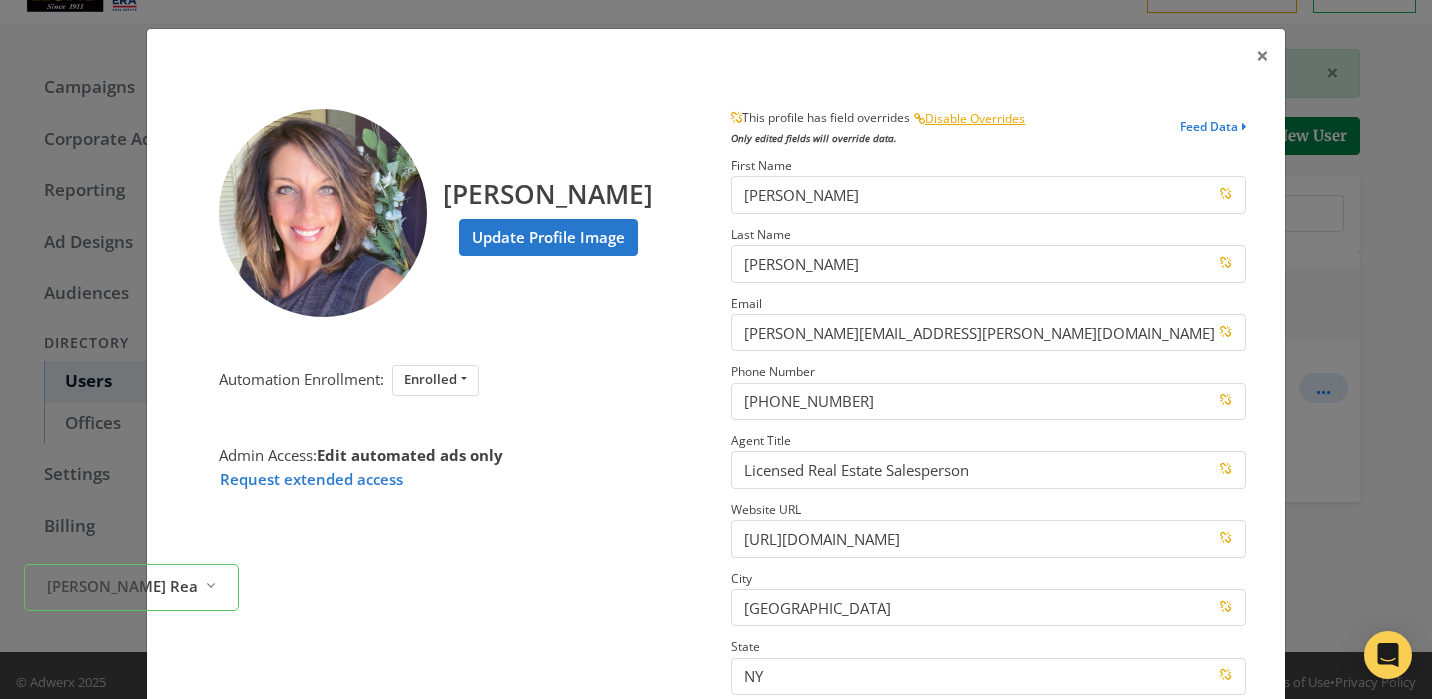 scroll, scrollTop: 317, scrollLeft: 0, axis: vertical 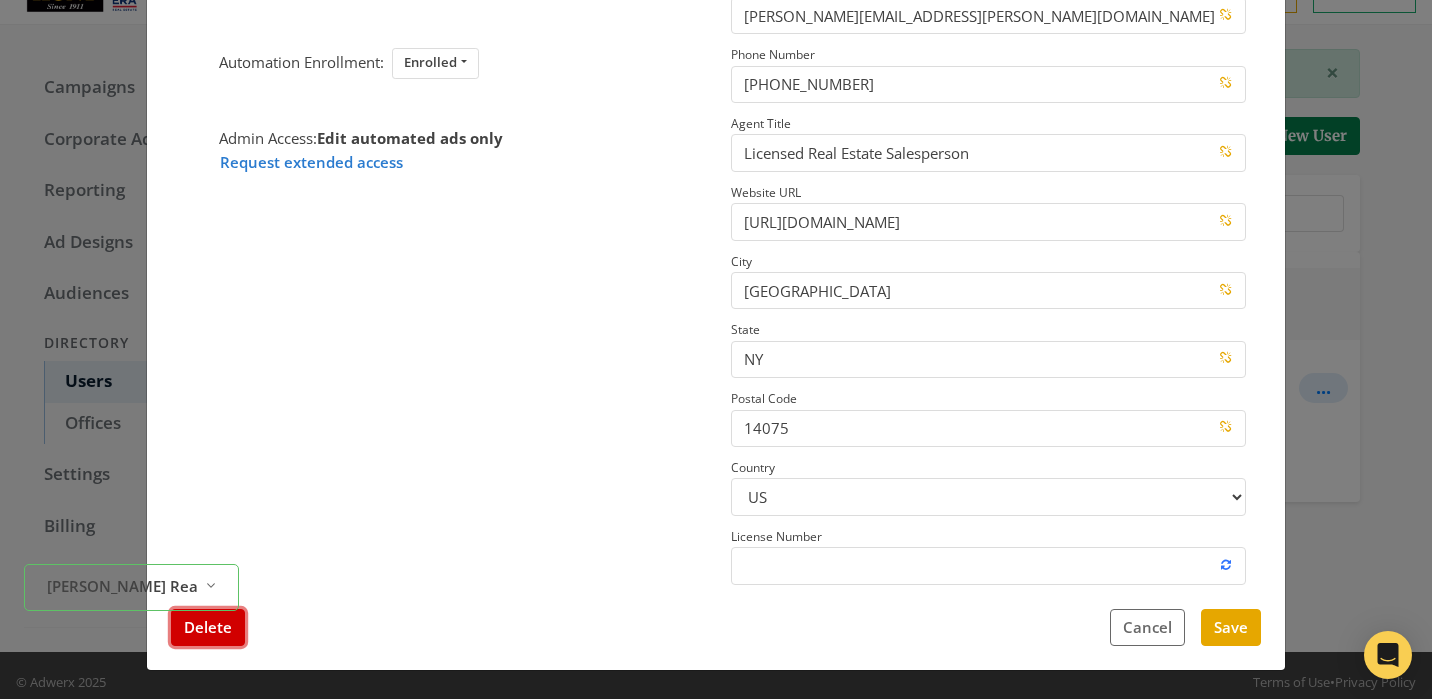 click on "Delete" at bounding box center [208, 627] 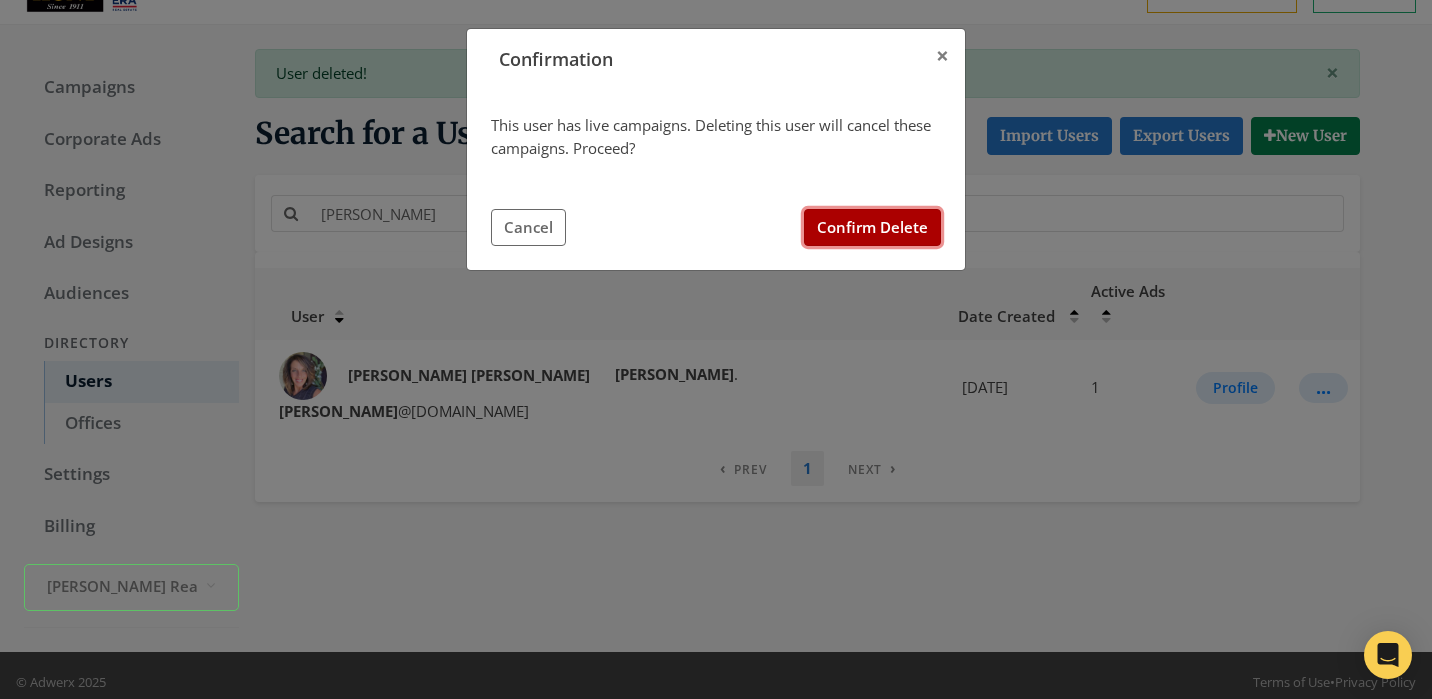 click on "Confirm Delete" at bounding box center (872, 227) 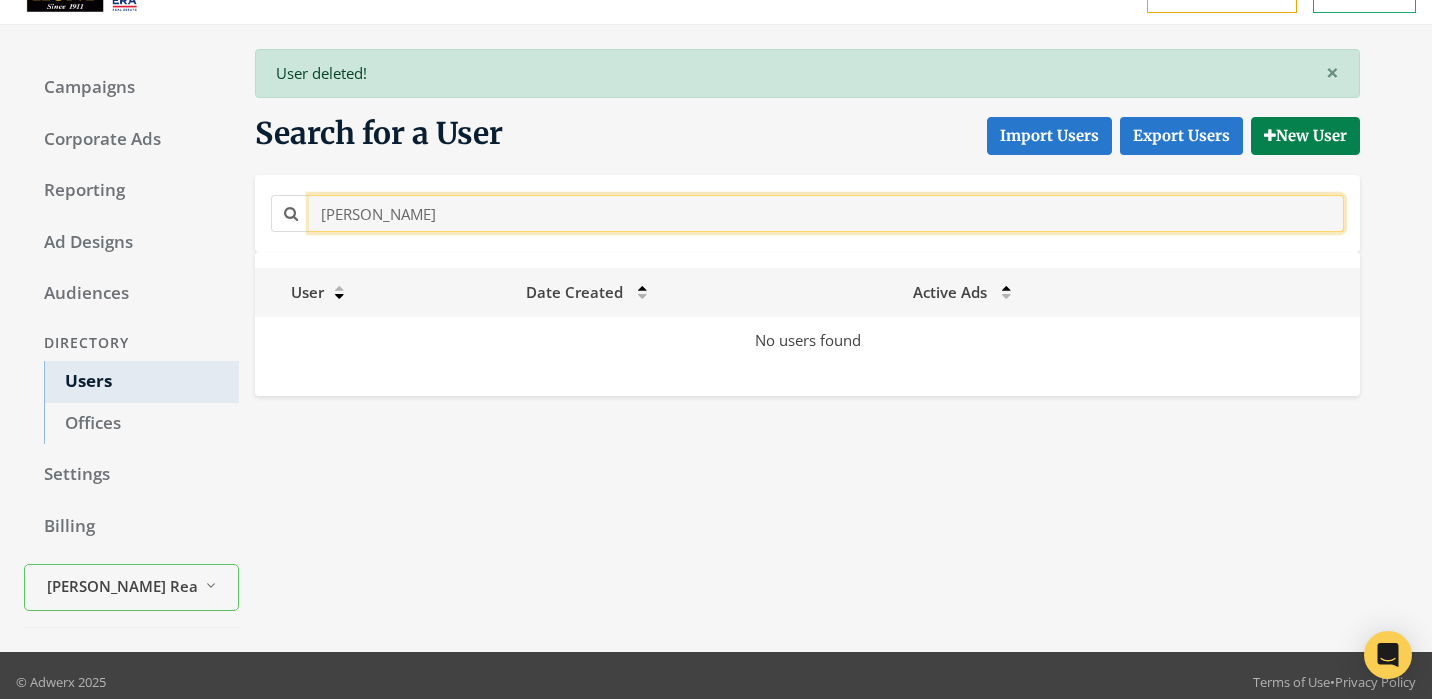 click on "[PERSON_NAME]" at bounding box center (826, 213) 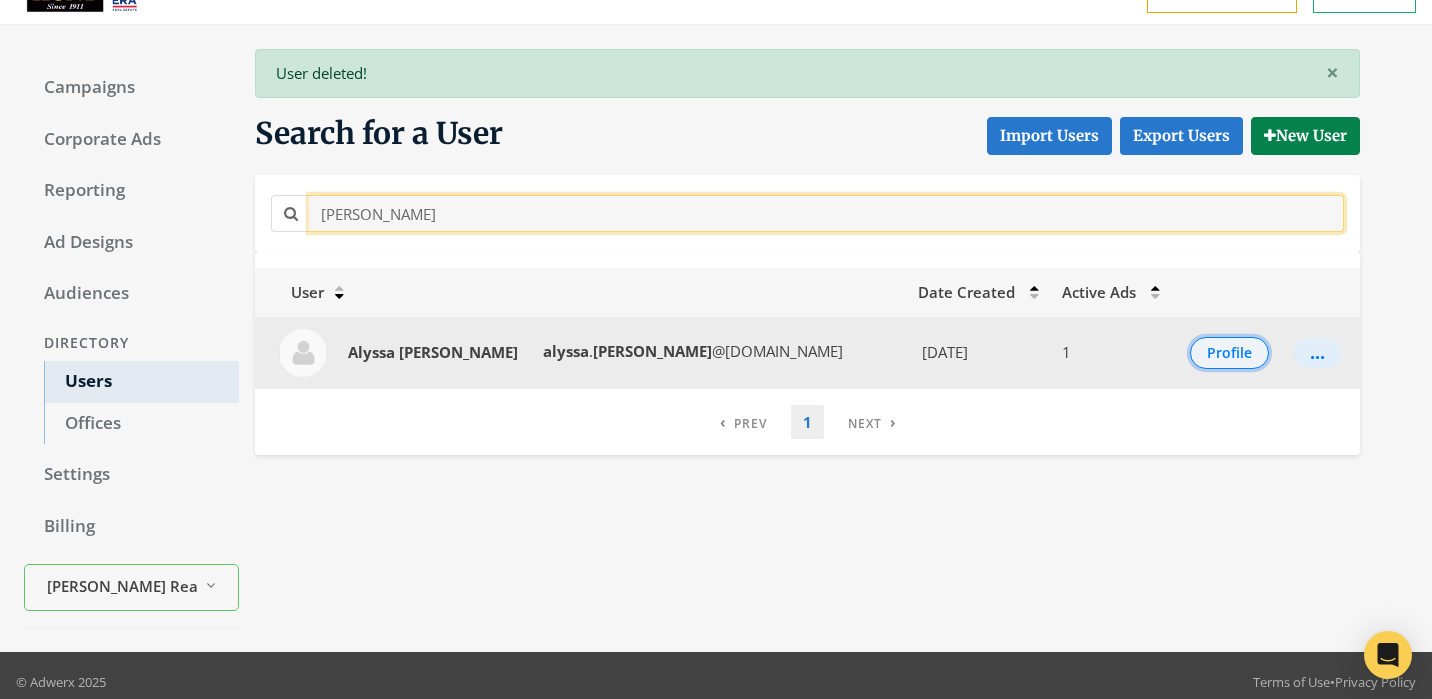 type on "[PERSON_NAME]" 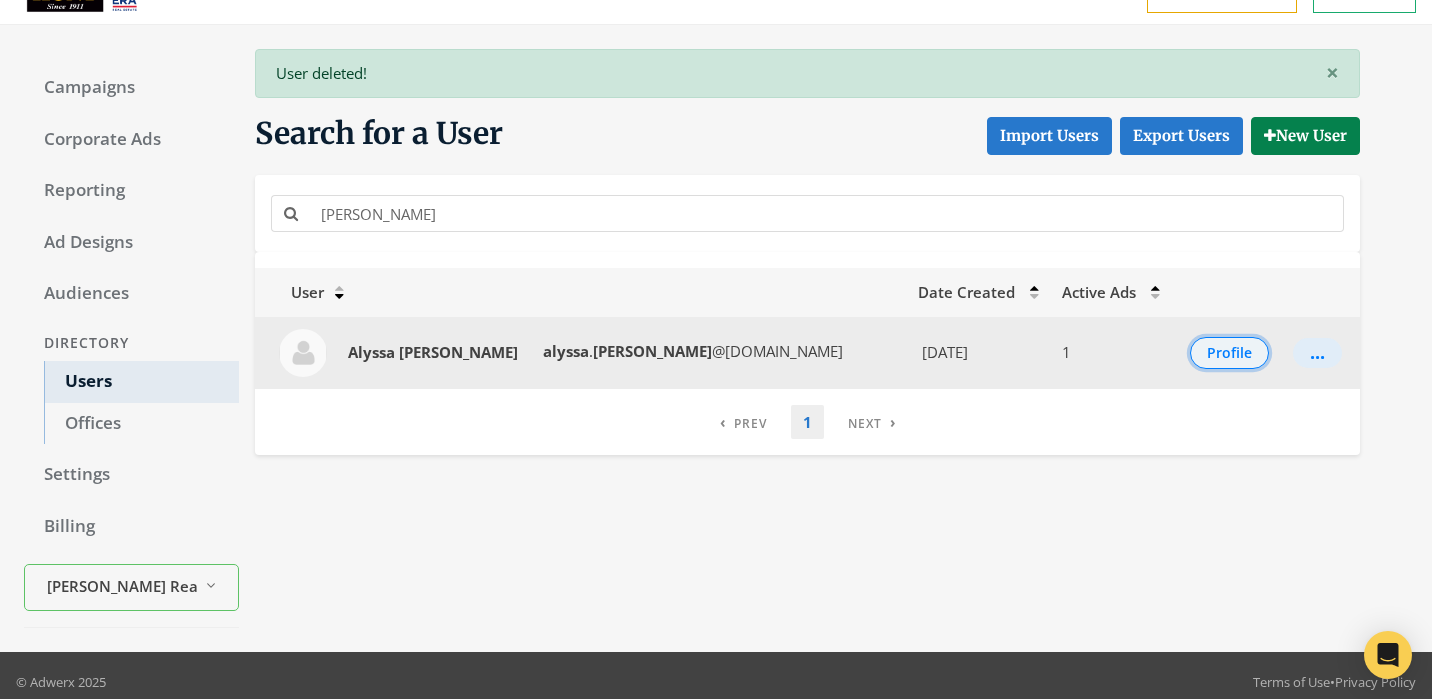 click on "Profile" at bounding box center (1229, 353) 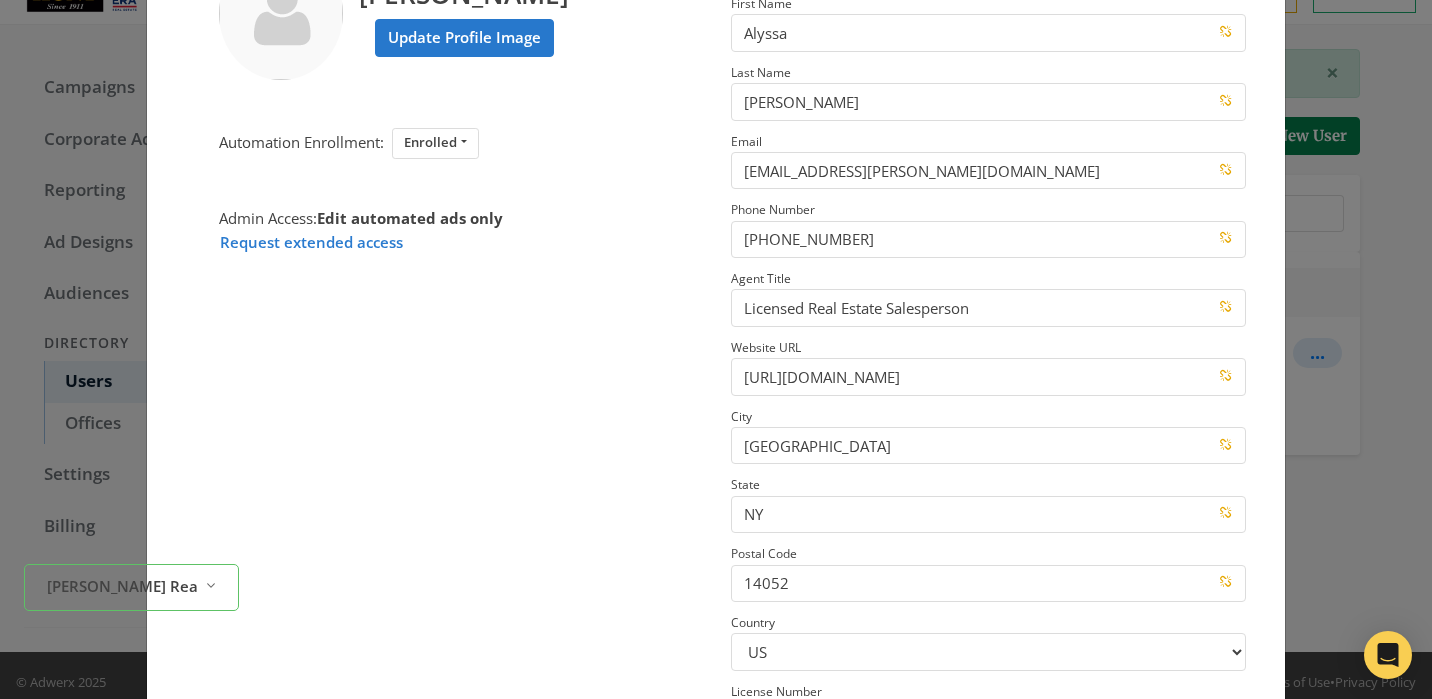 scroll, scrollTop: 317, scrollLeft: 0, axis: vertical 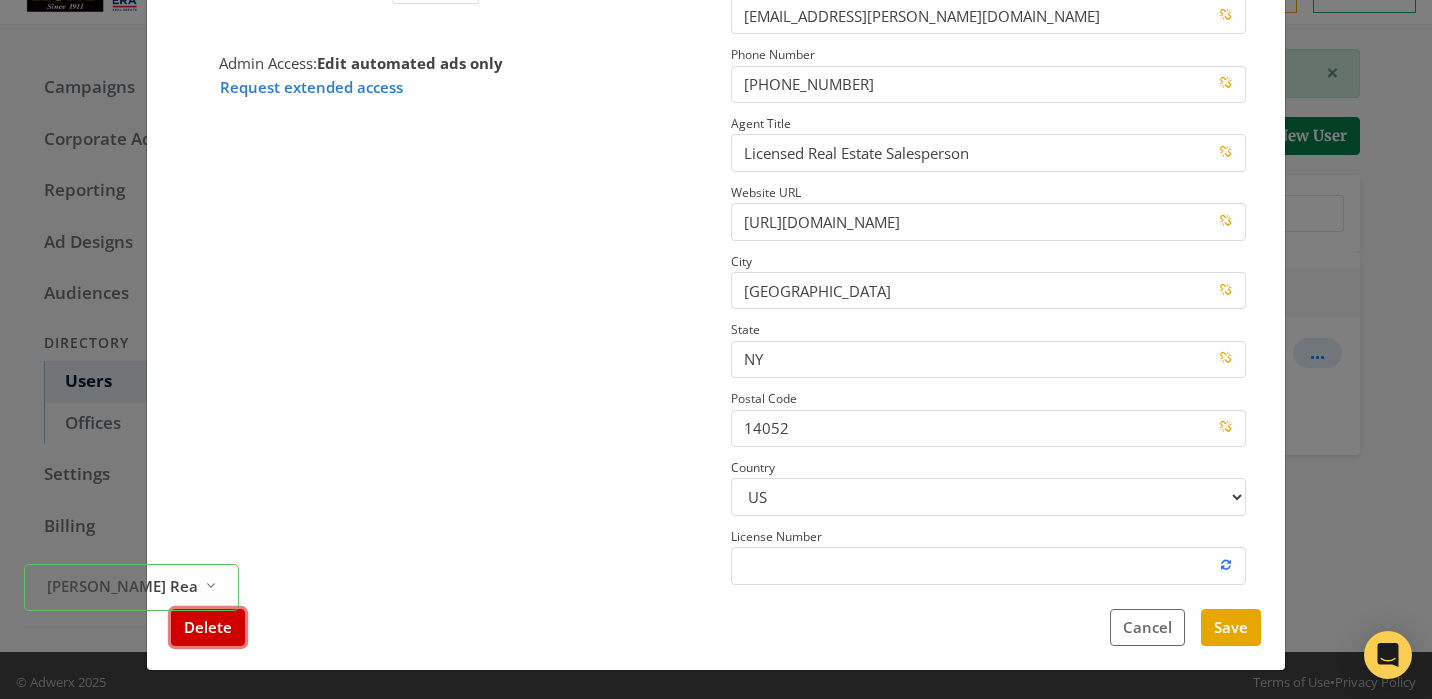 click on "Delete" at bounding box center (208, 627) 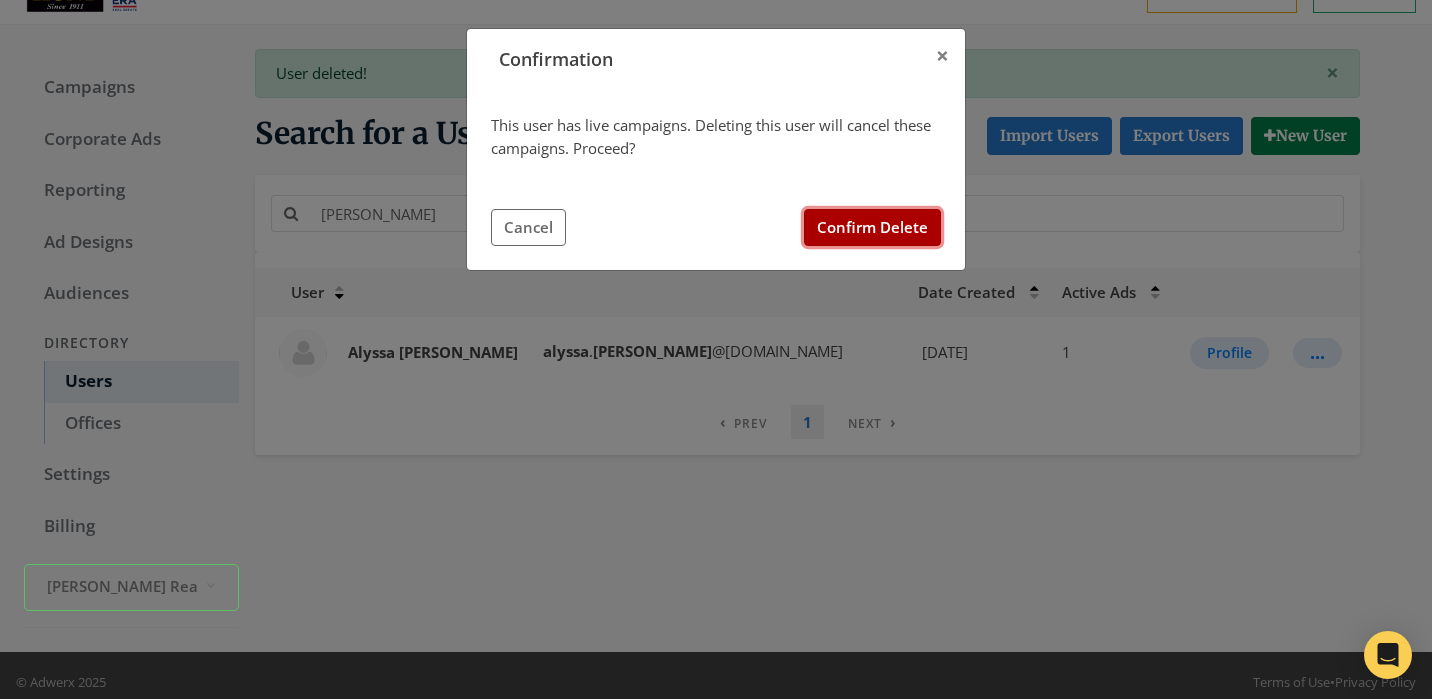 click on "Confirm Delete" at bounding box center [872, 227] 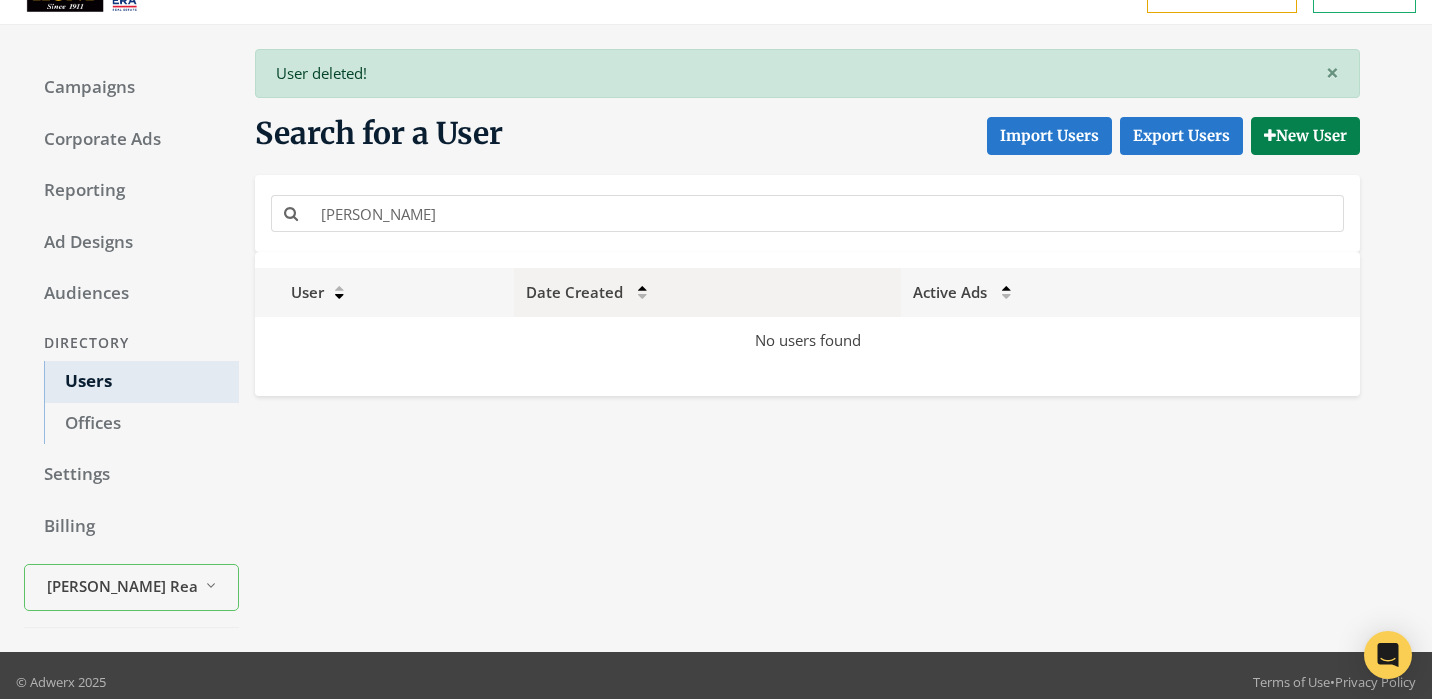 scroll, scrollTop: 0, scrollLeft: 0, axis: both 